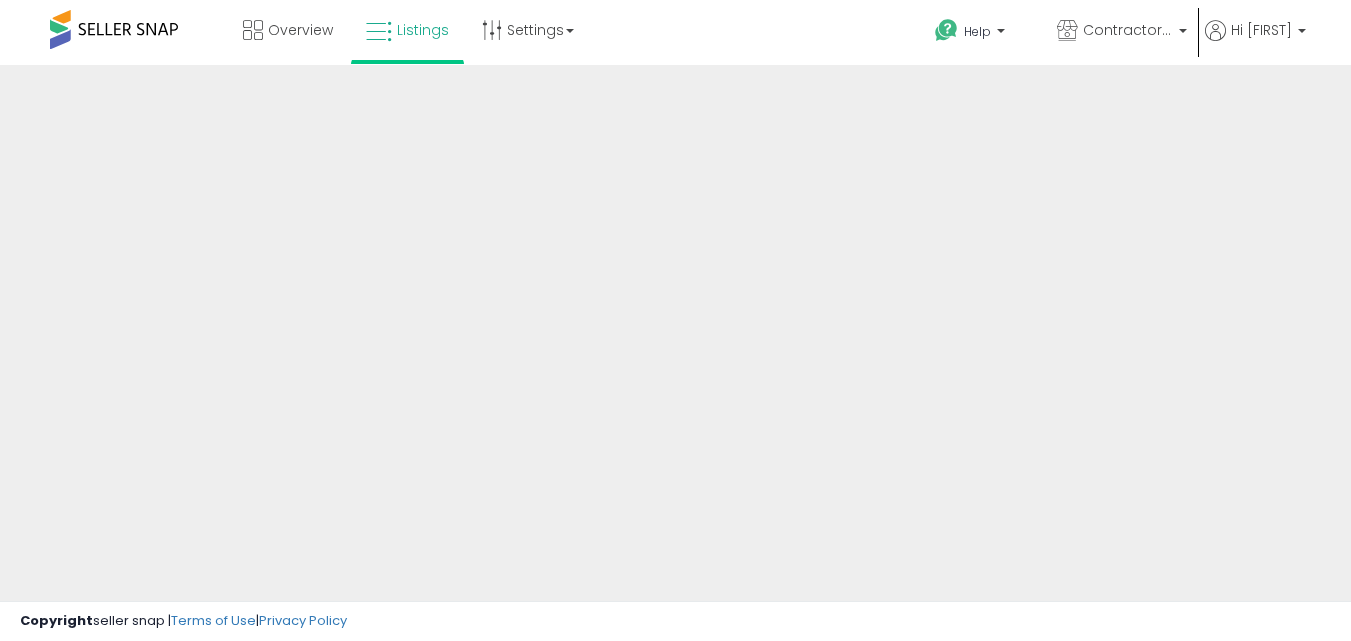 scroll, scrollTop: 0, scrollLeft: 0, axis: both 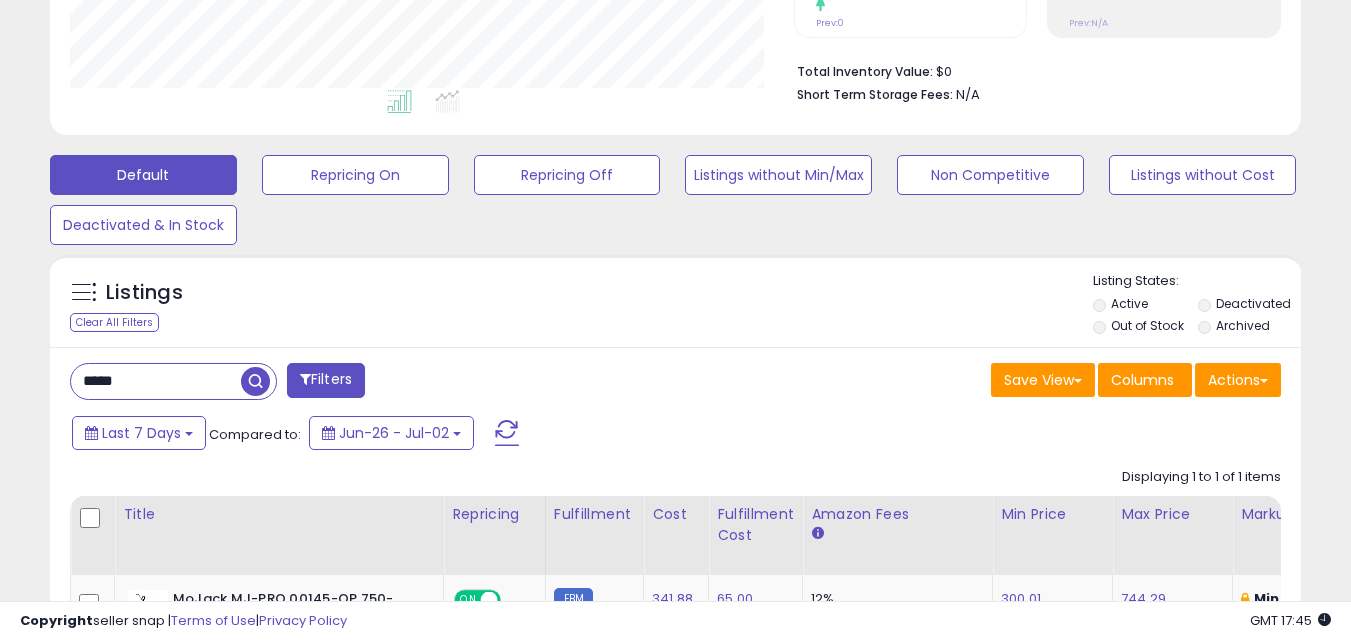click on "*****" at bounding box center [156, 381] 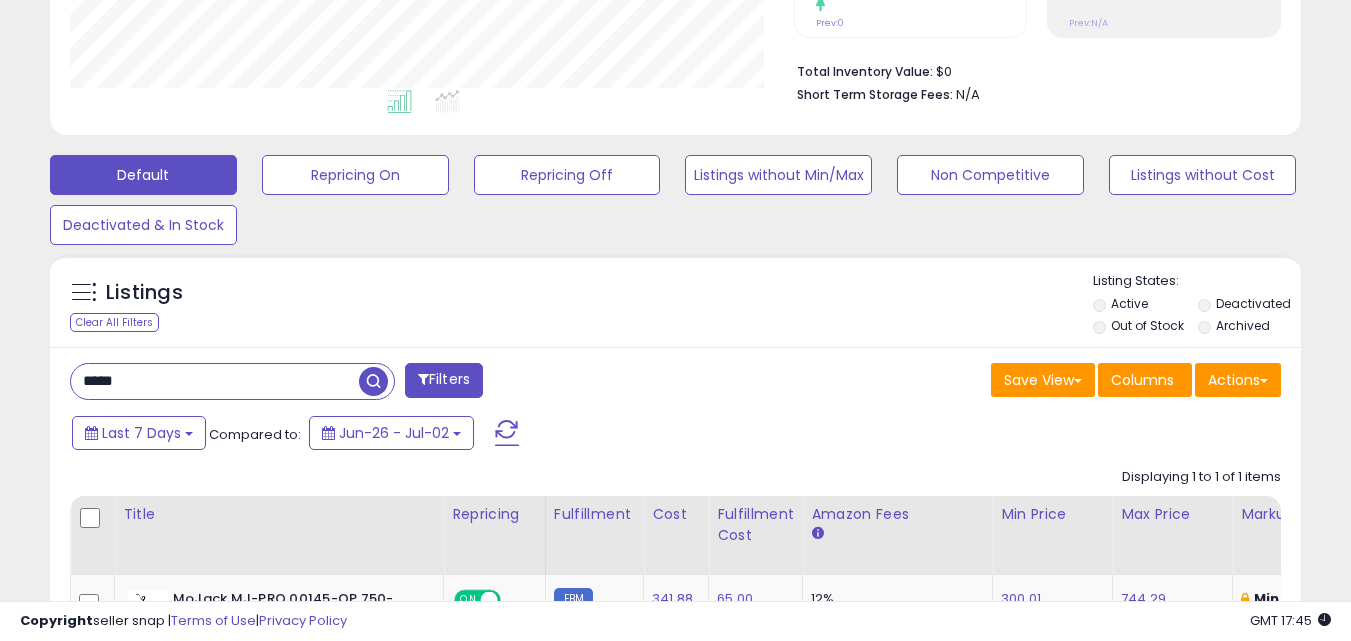 click on "*****" at bounding box center [215, 381] 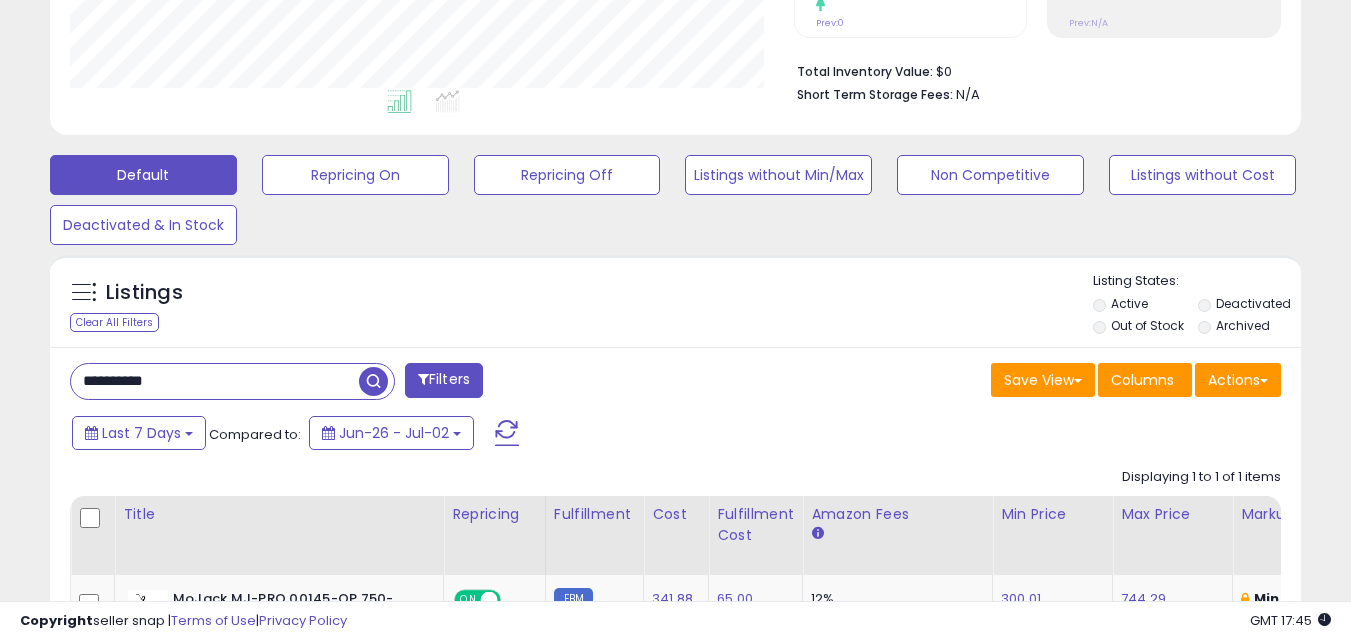 type on "**********" 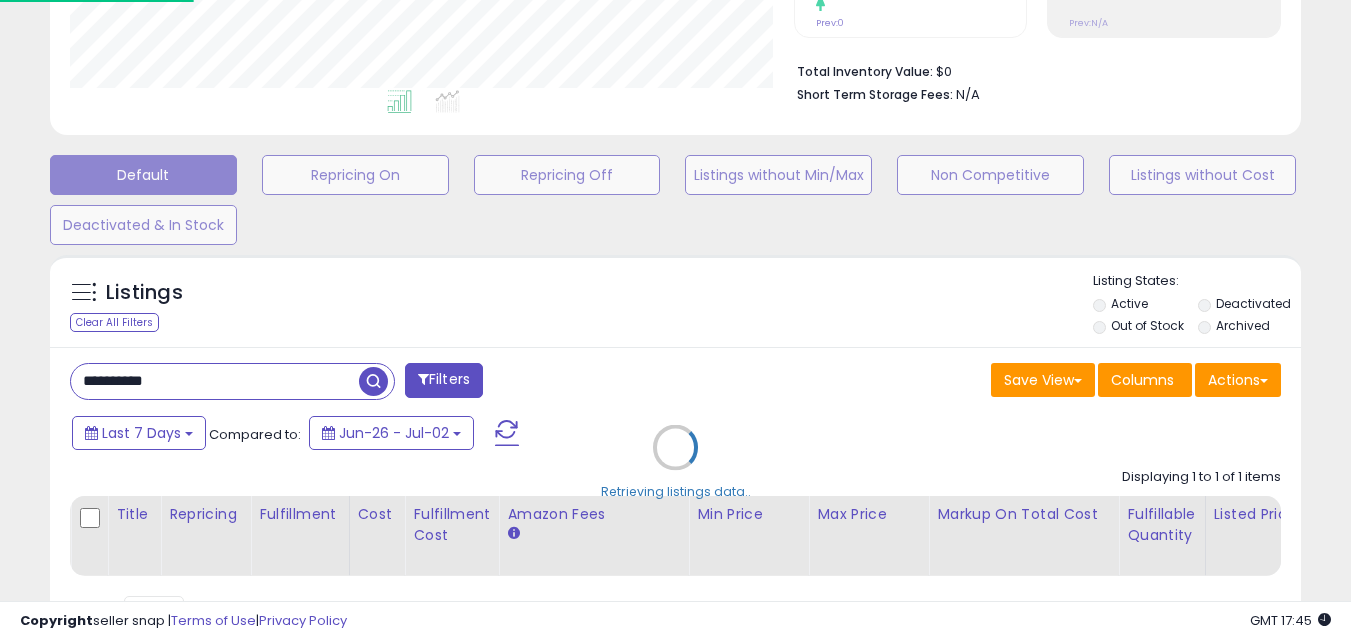 scroll, scrollTop: 999590, scrollLeft: 999267, axis: both 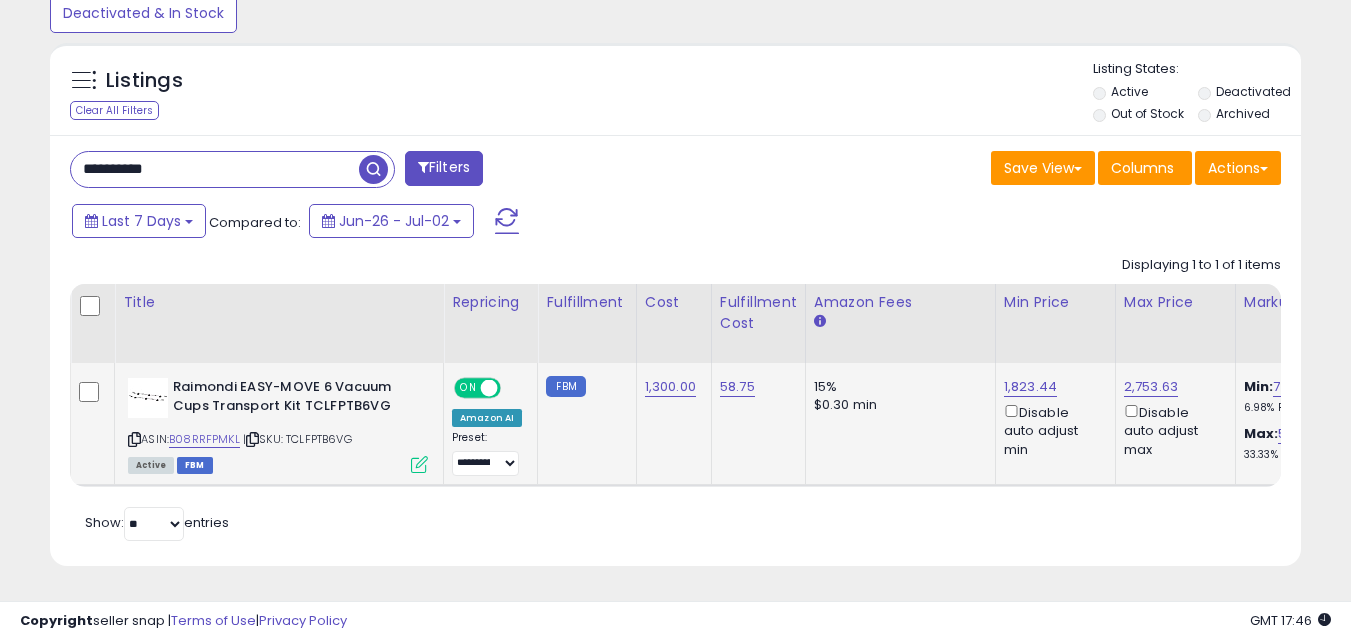 drag, startPoint x: 525, startPoint y: 470, endPoint x: 590, endPoint y: 470, distance: 65 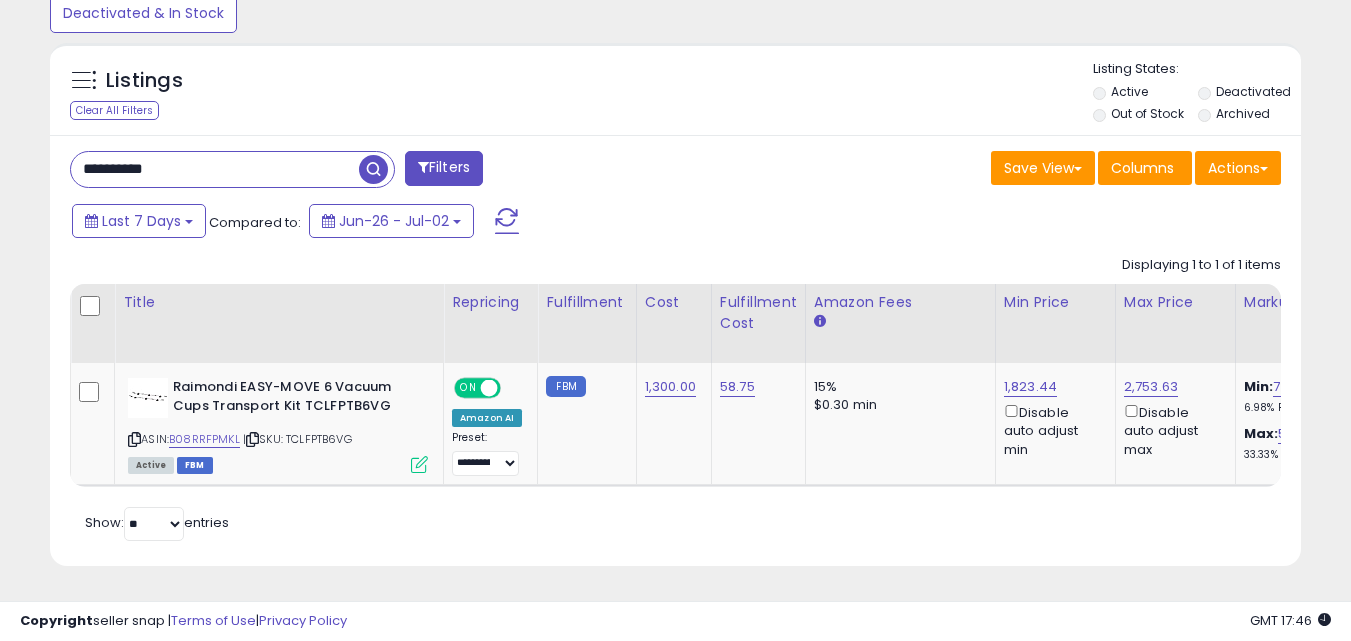scroll, scrollTop: 0, scrollLeft: 74, axis: horizontal 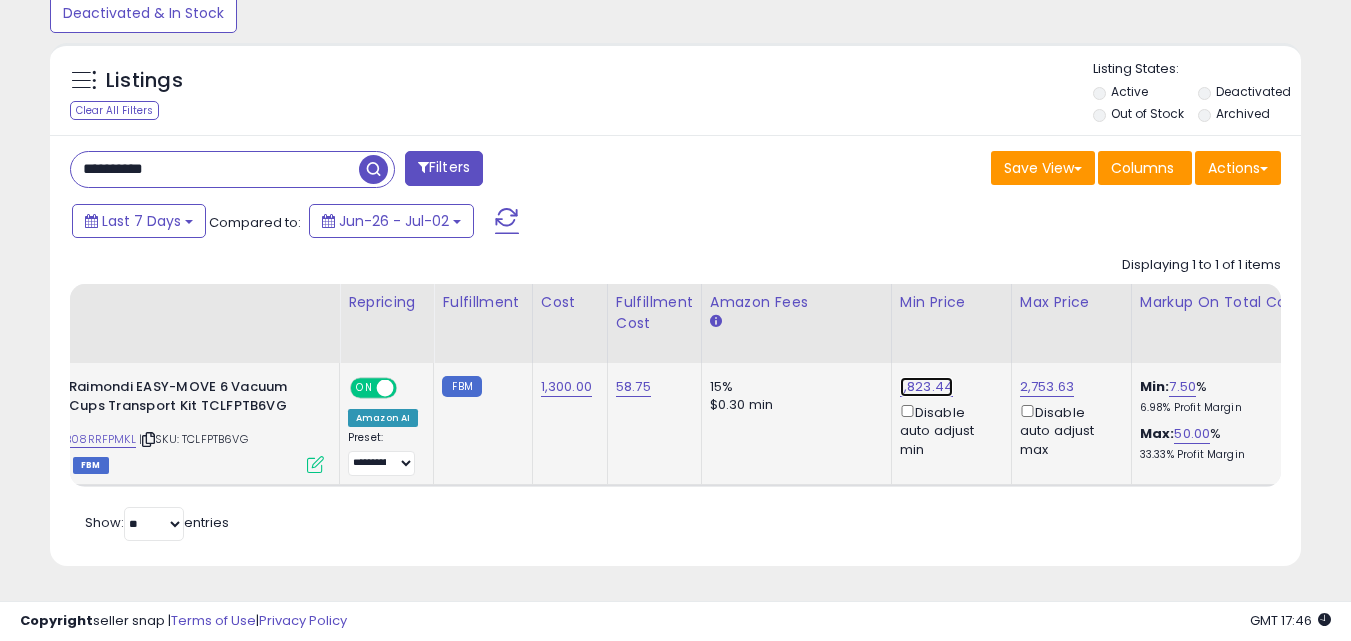 click on "1,823.44" at bounding box center [926, 387] 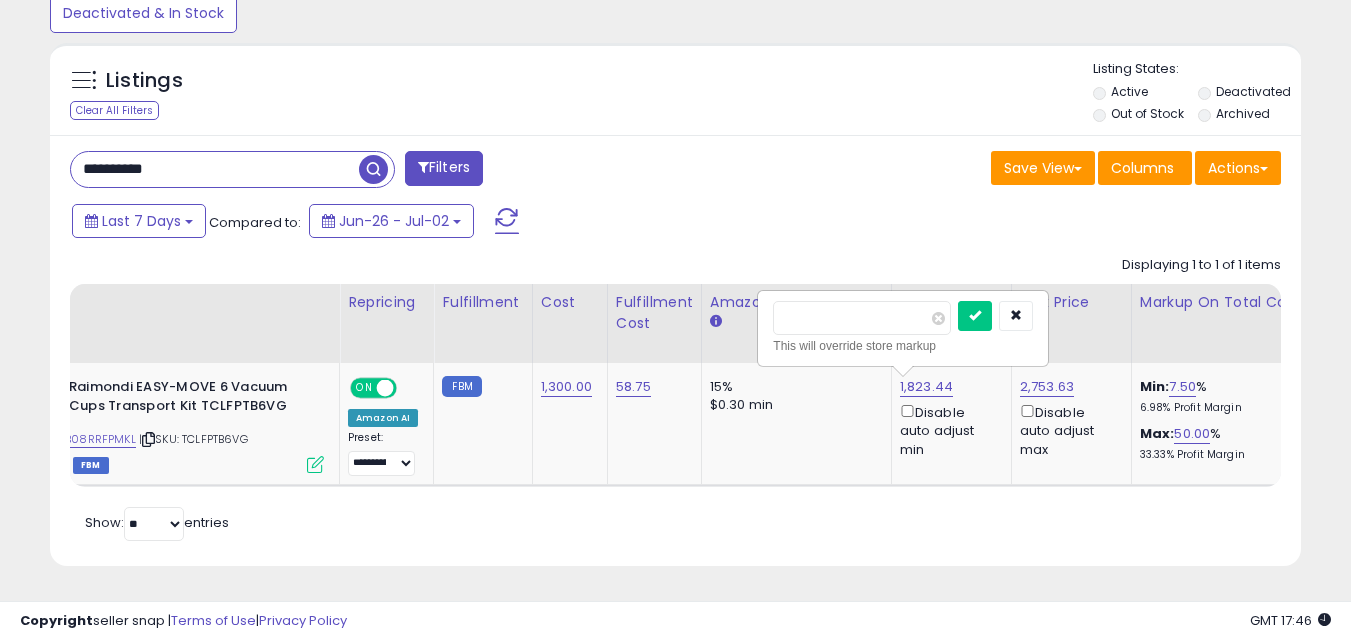 scroll, scrollTop: 0, scrollLeft: 285, axis: horizontal 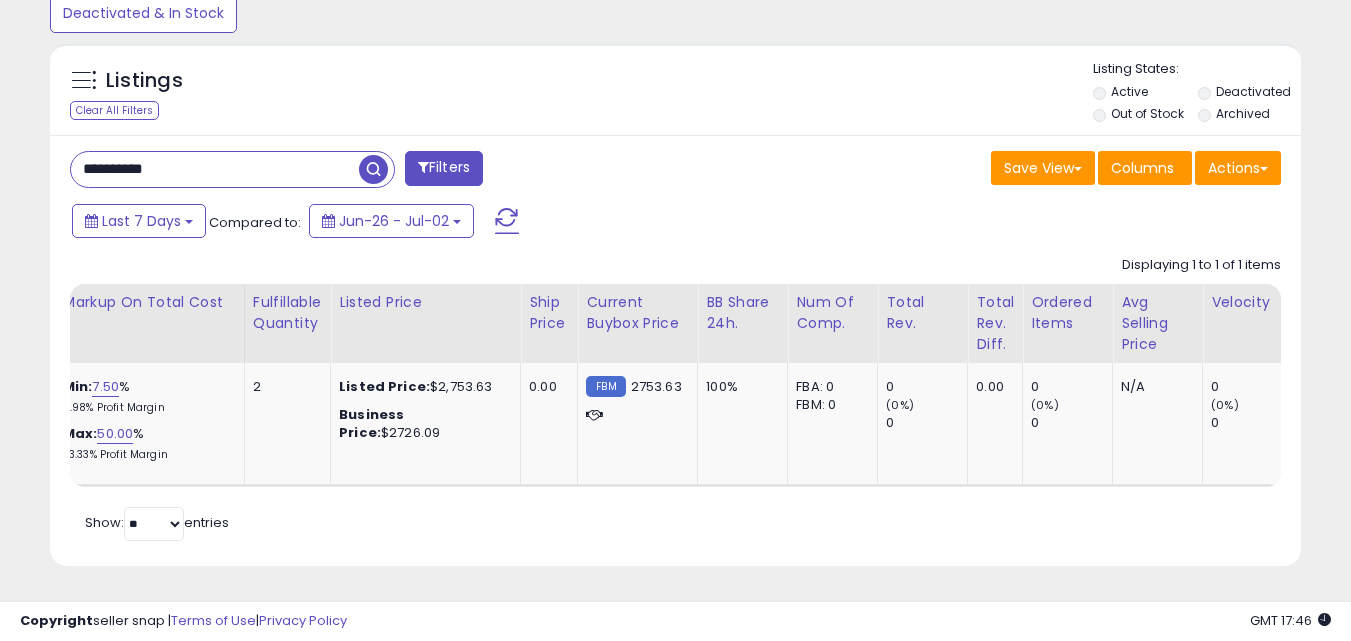 click on "Retrieving listings data..
Displaying 1 to 1 of 1 items
Title
Repricing" at bounding box center [675, 396] 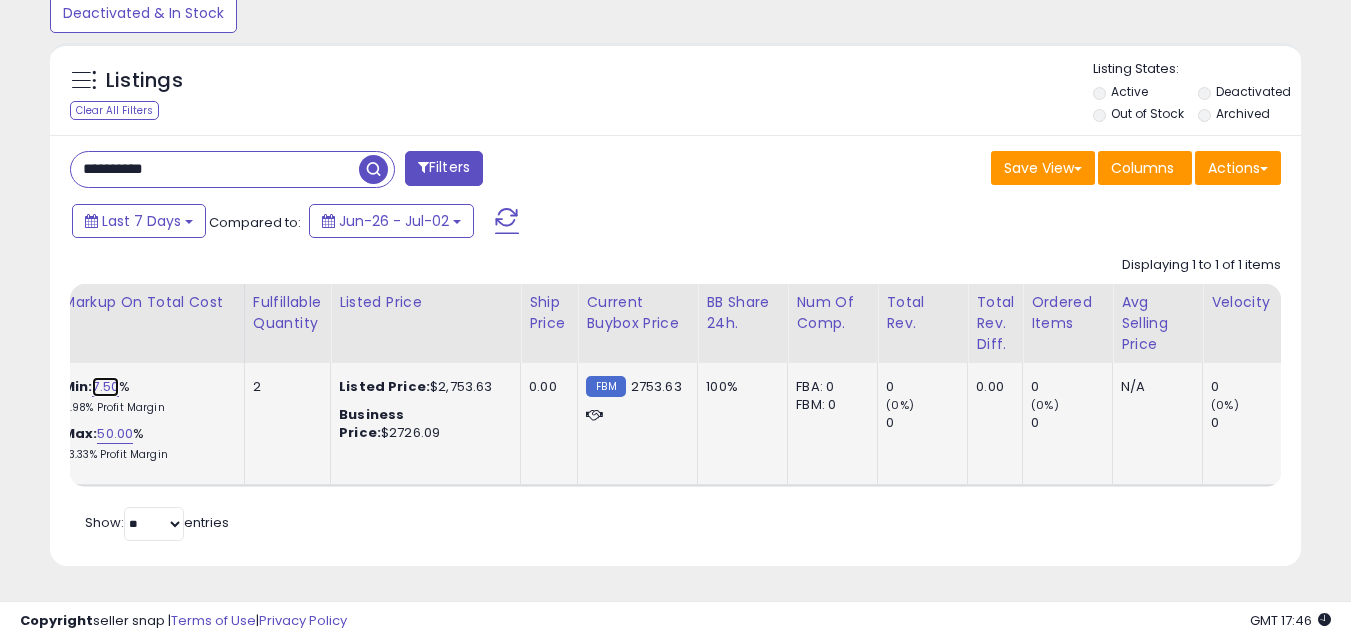click on "7.50" at bounding box center (105, 387) 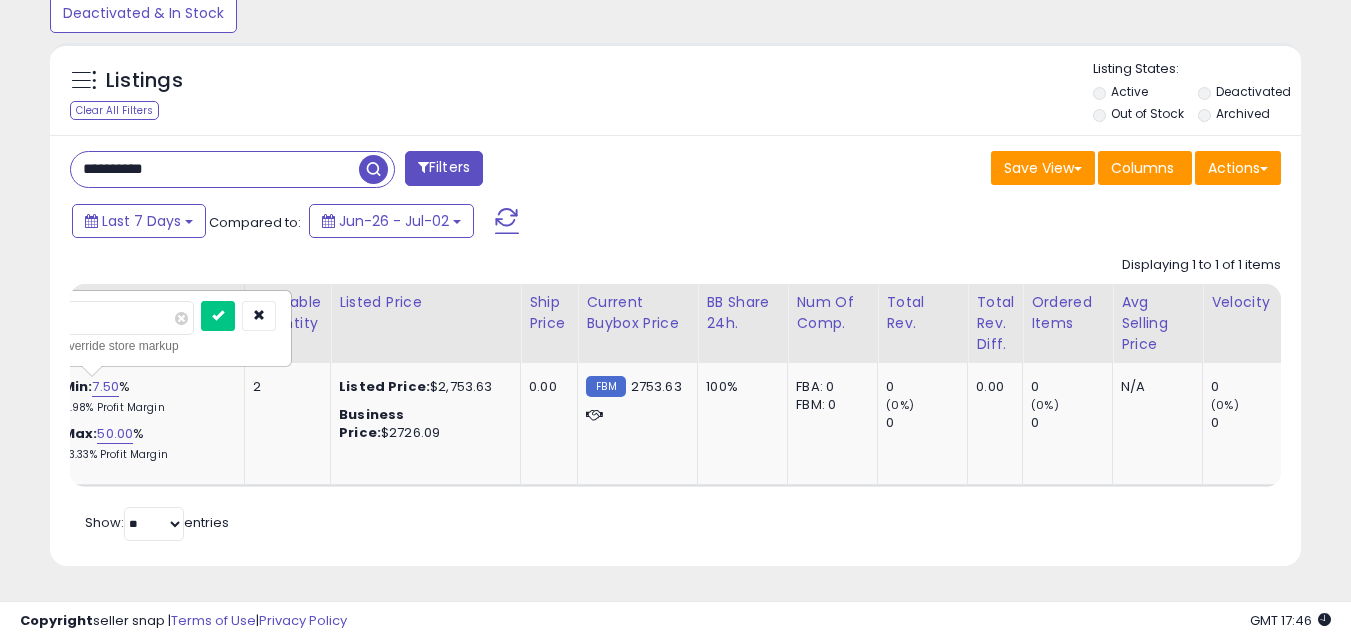 scroll, scrollTop: 0, scrollLeft: 891, axis: horizontal 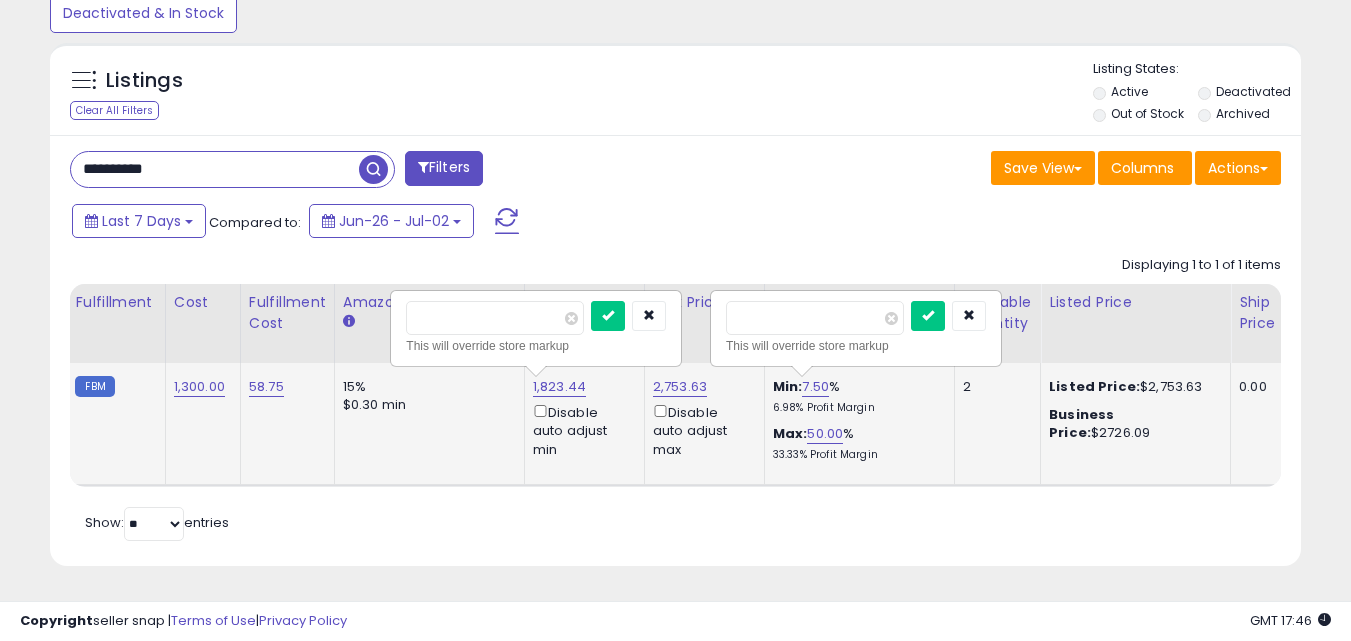 drag, startPoint x: 770, startPoint y: 309, endPoint x: 723, endPoint y: 309, distance: 47 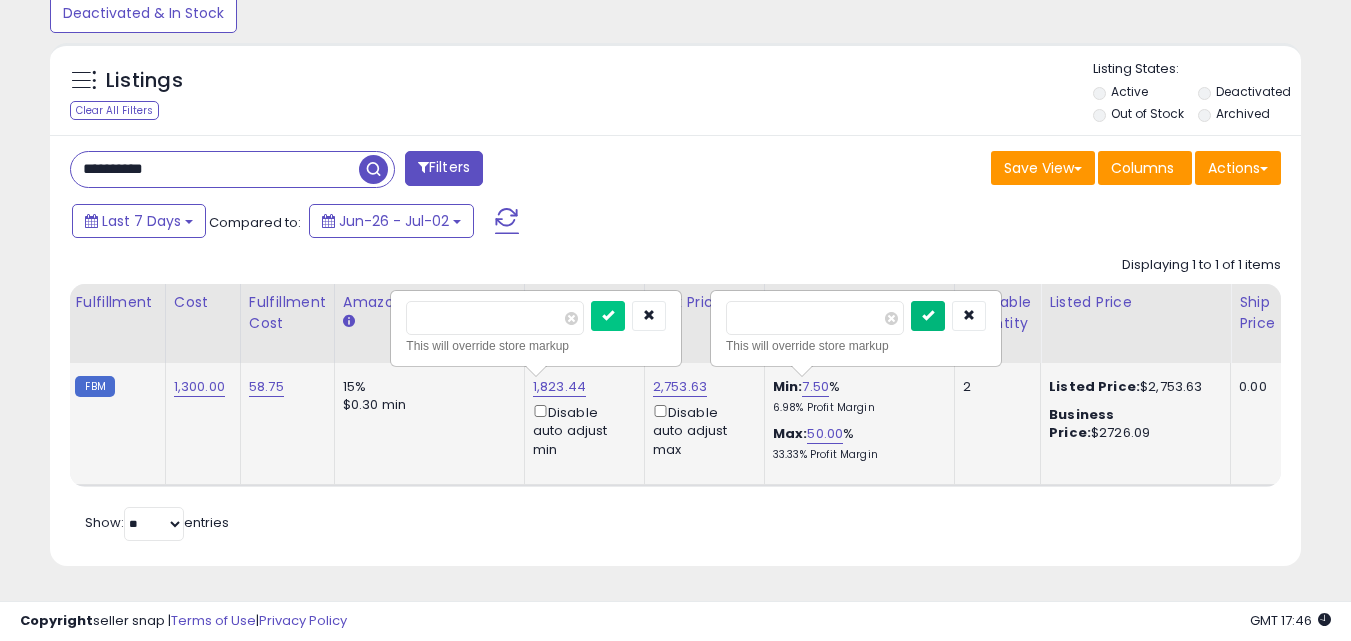 type on "*" 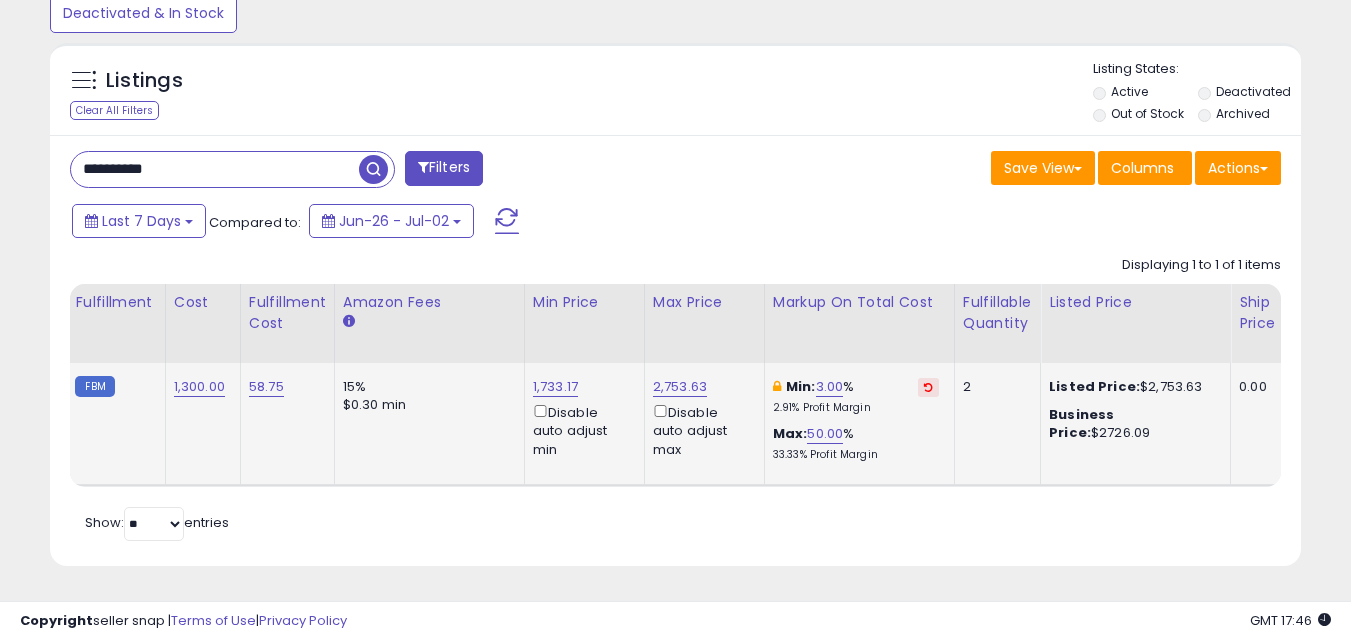 click on "Last 7 Days
Compared to:
Jun-26 - Jul-02" at bounding box center (521, 223) 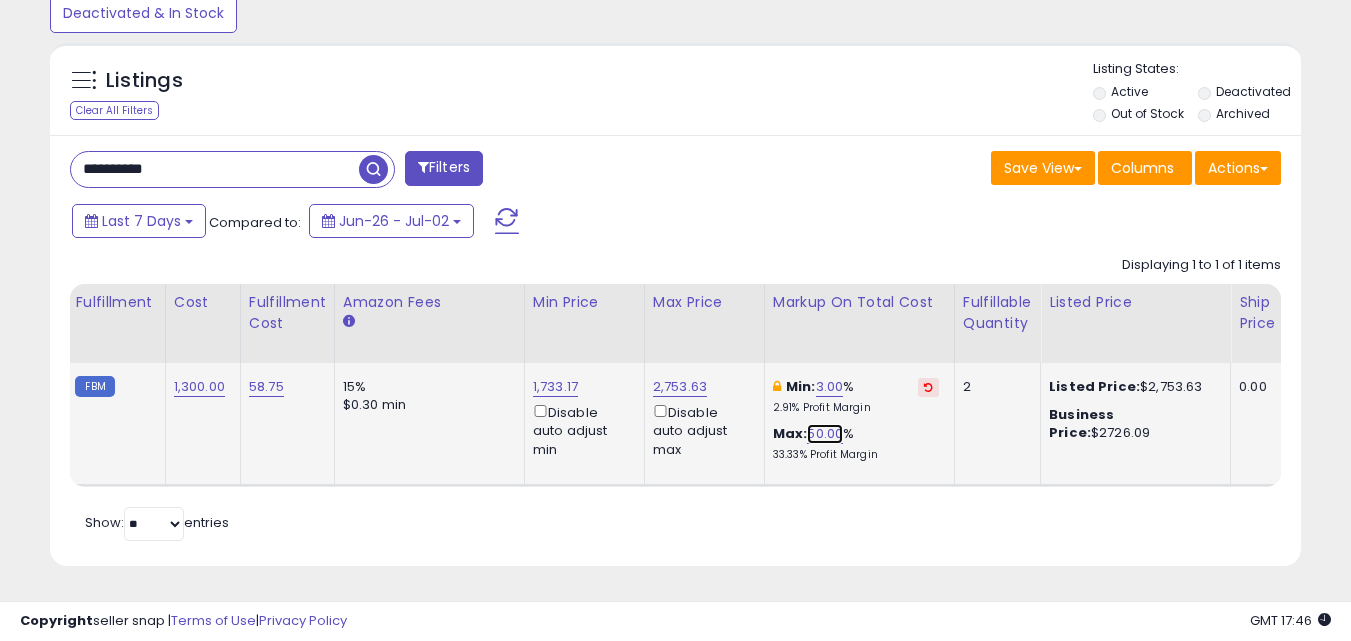 click on "50.00" at bounding box center (825, 434) 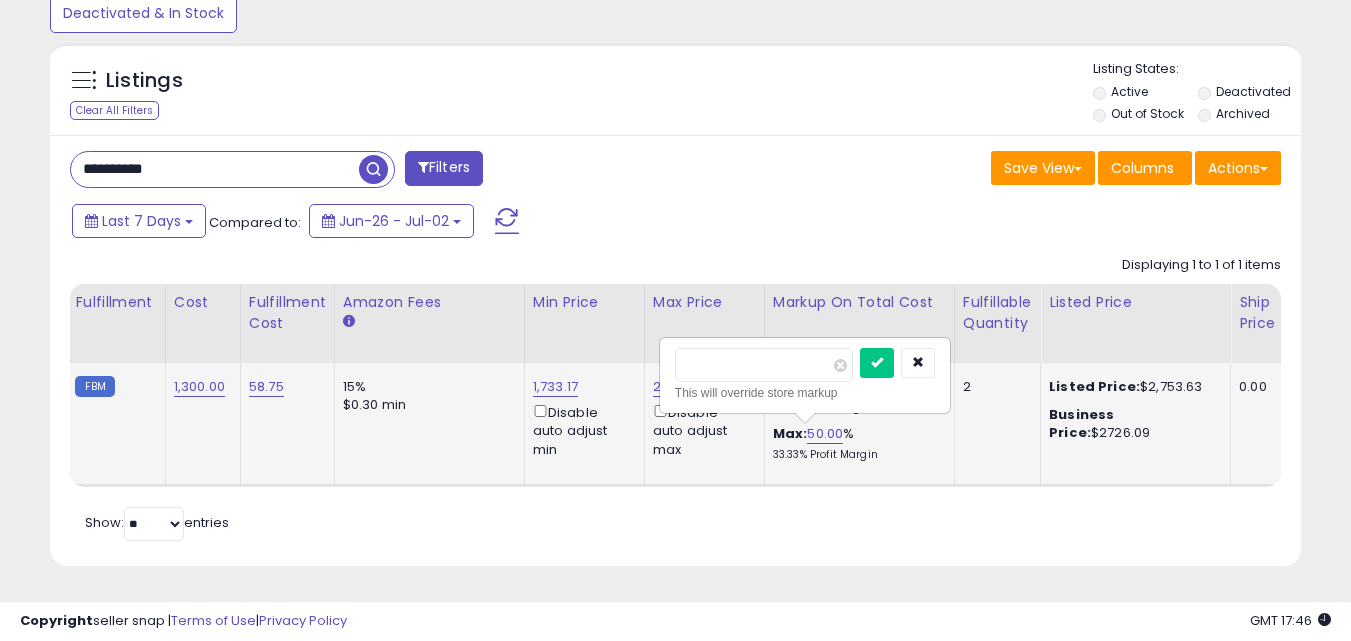 click on "*****" at bounding box center (764, 365) 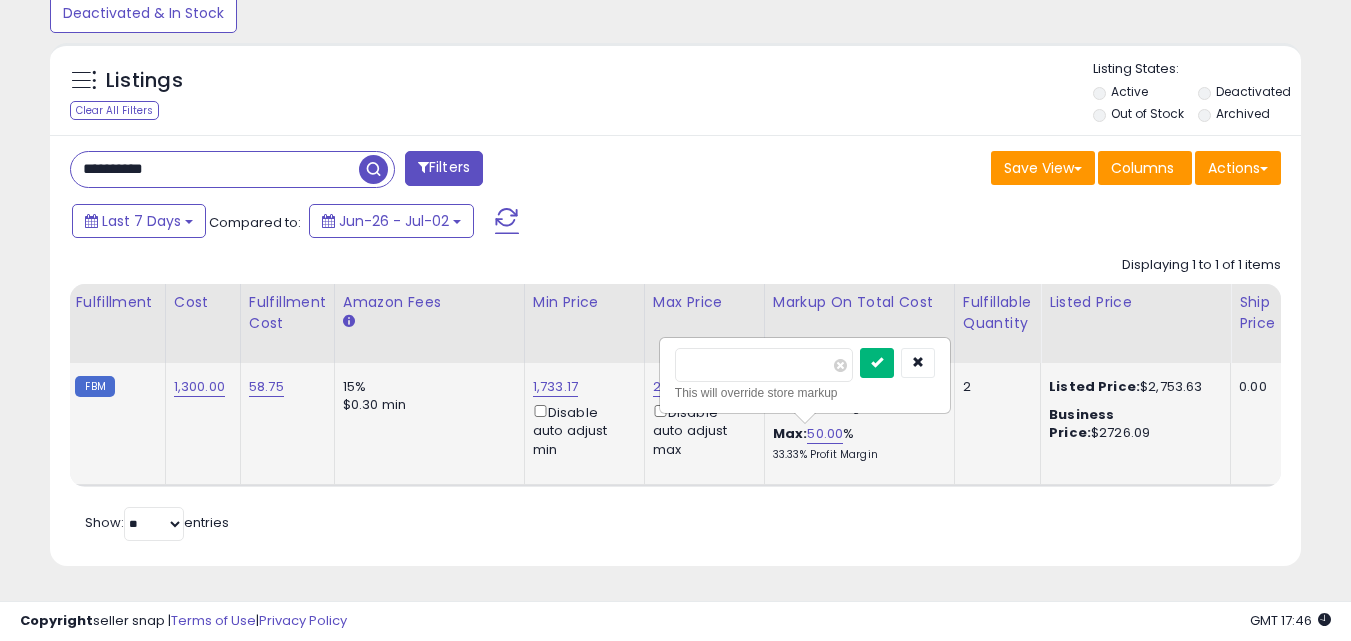 type on "*" 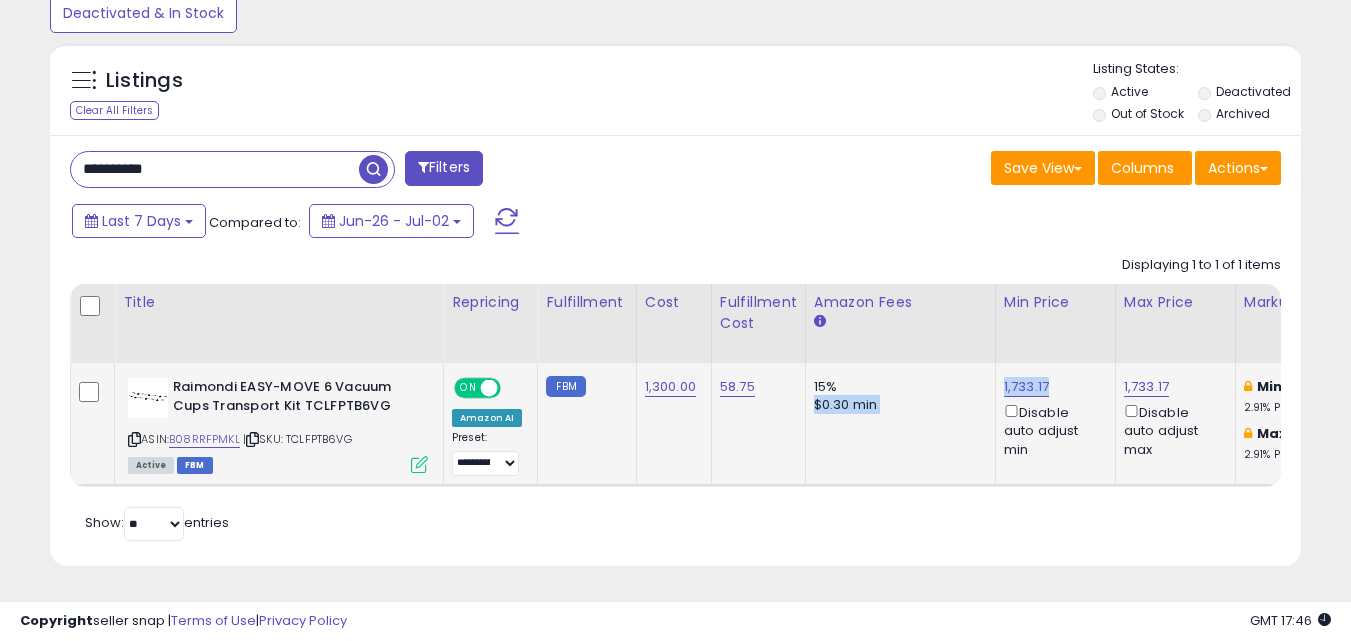 drag, startPoint x: 1060, startPoint y: 367, endPoint x: 987, endPoint y: 367, distance: 73 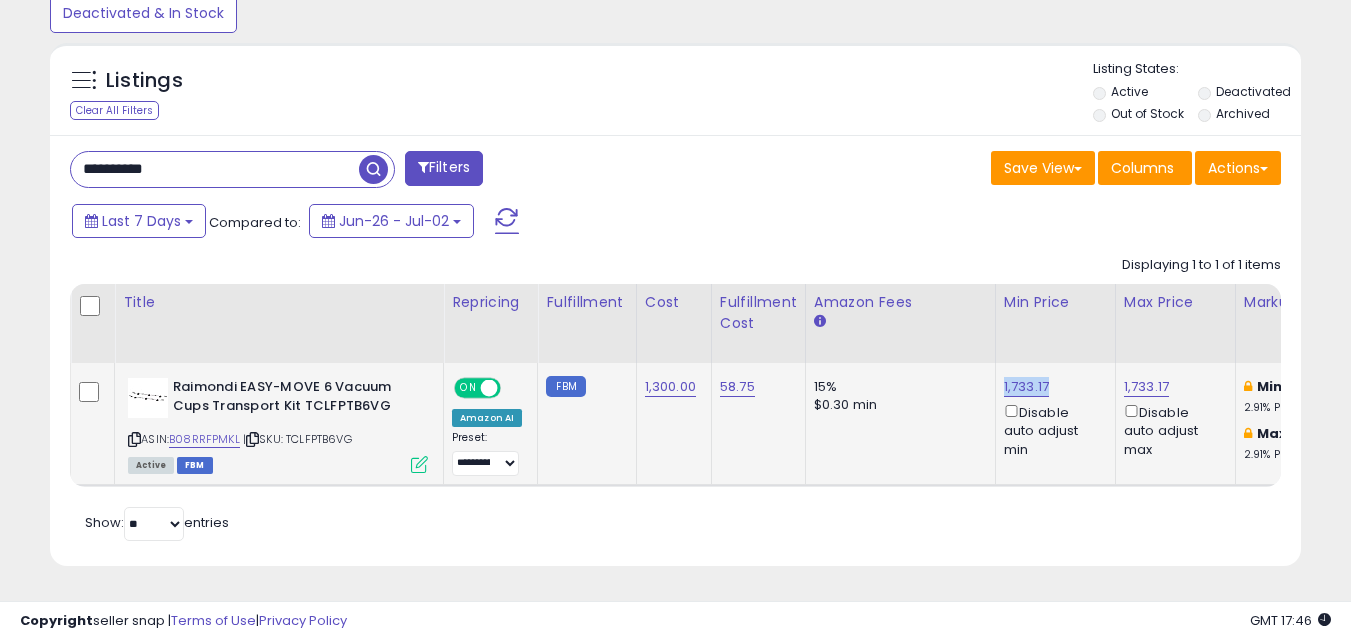 drag, startPoint x: 1027, startPoint y: 369, endPoint x: 997, endPoint y: 370, distance: 30.016663 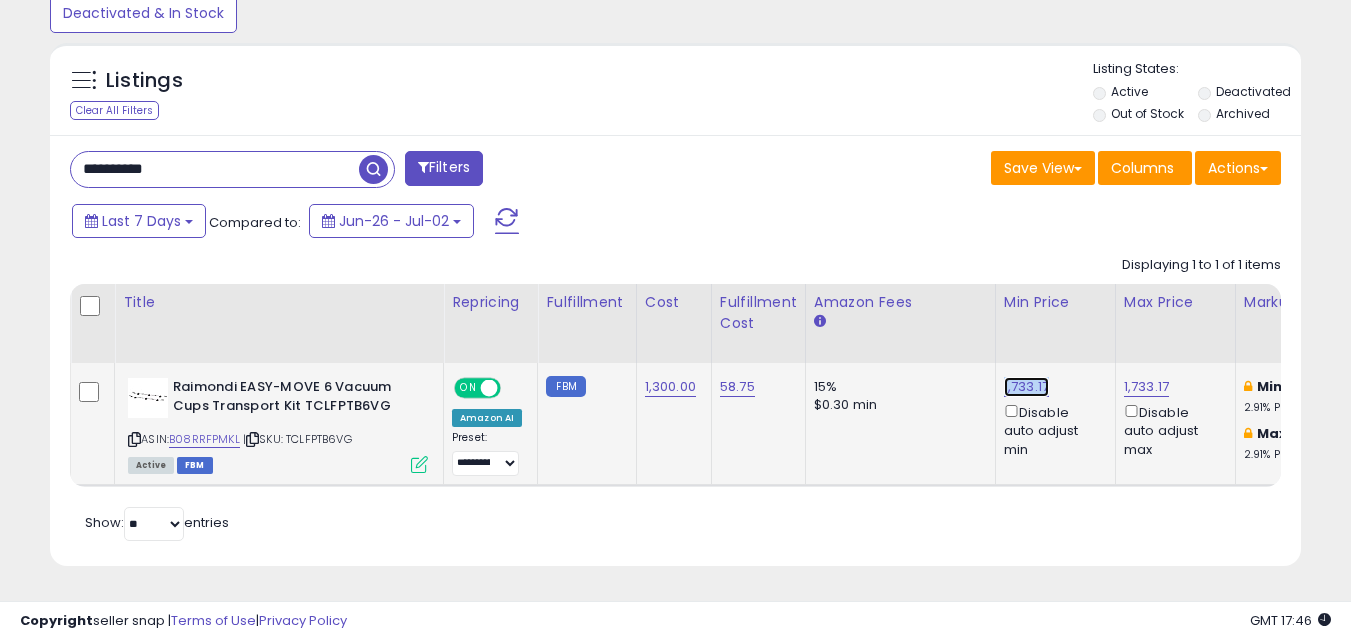 click on "1,733.17" at bounding box center (1026, 387) 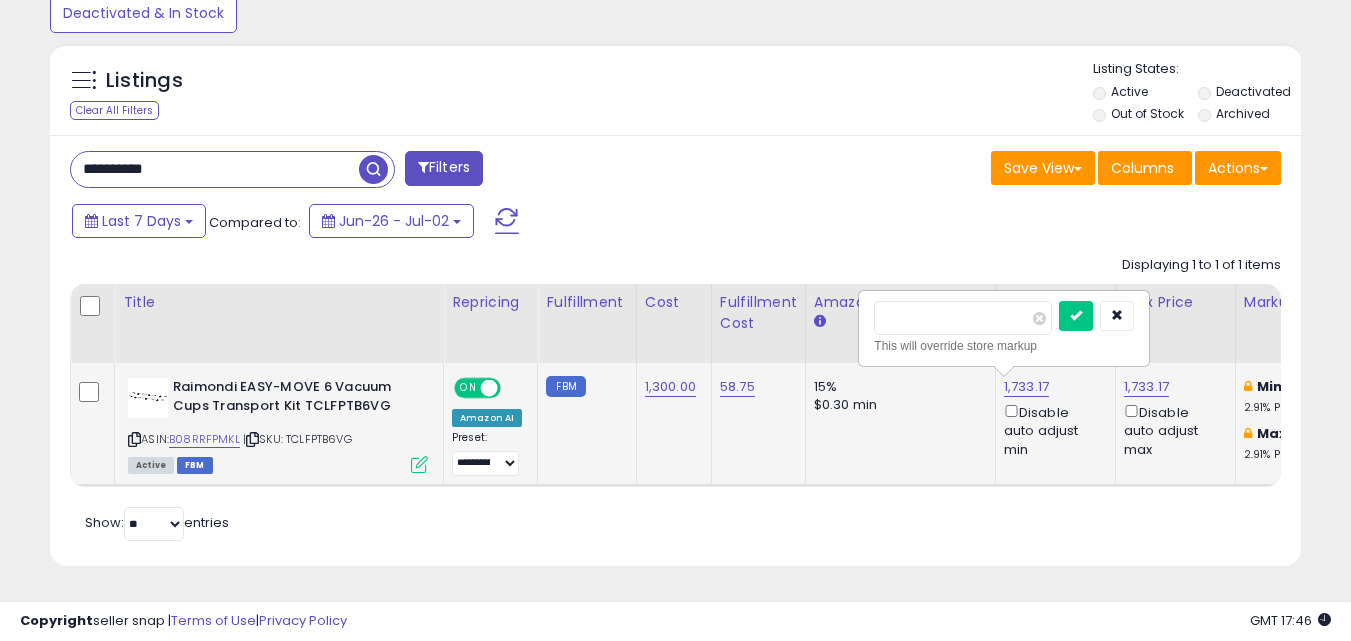 type on "****" 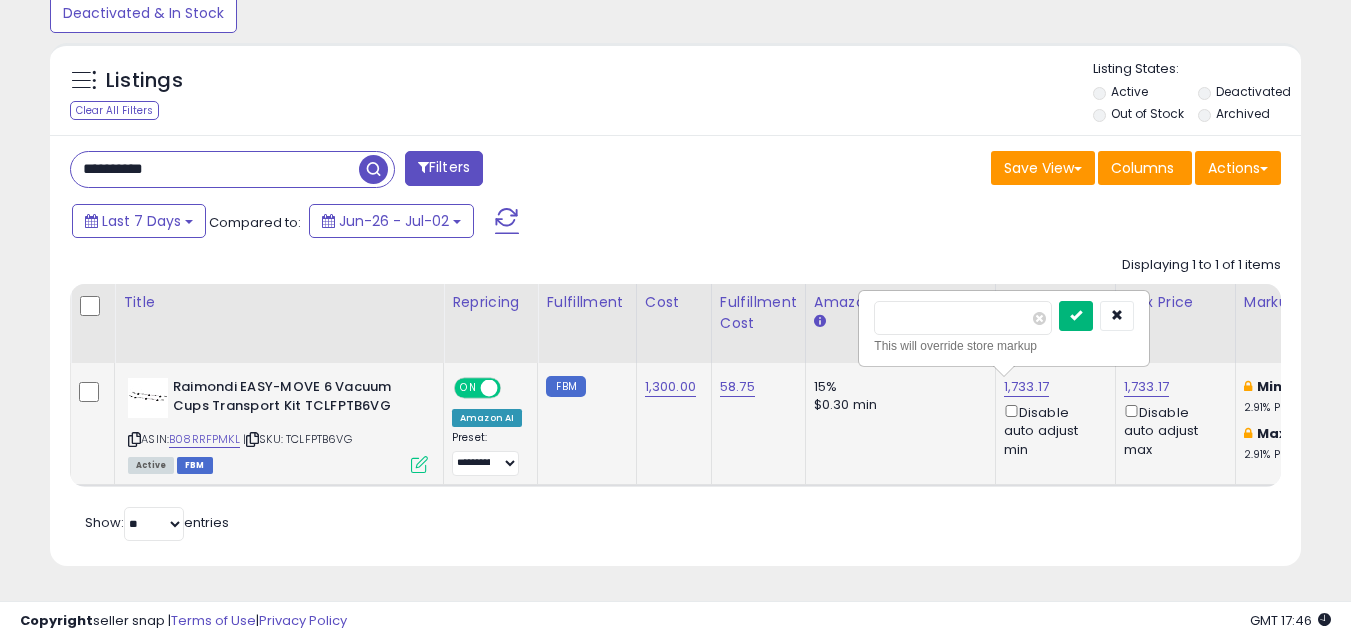 click at bounding box center (1076, 316) 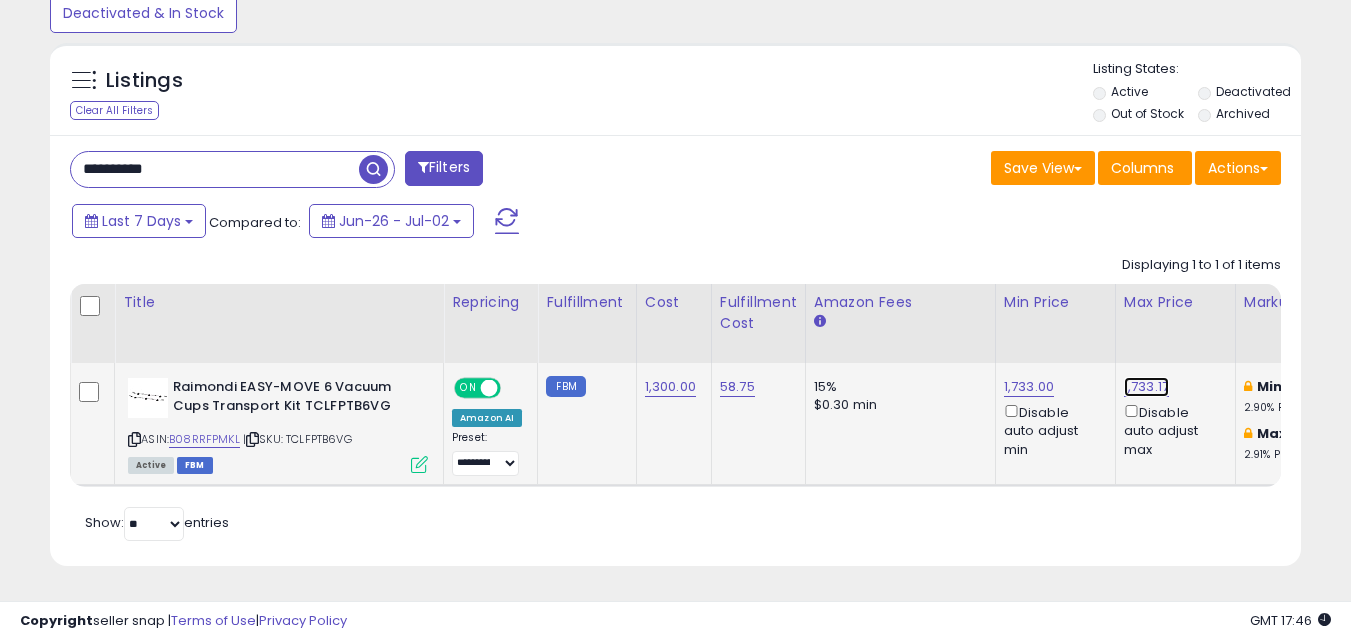 click on "1,733.17" at bounding box center [1146, 387] 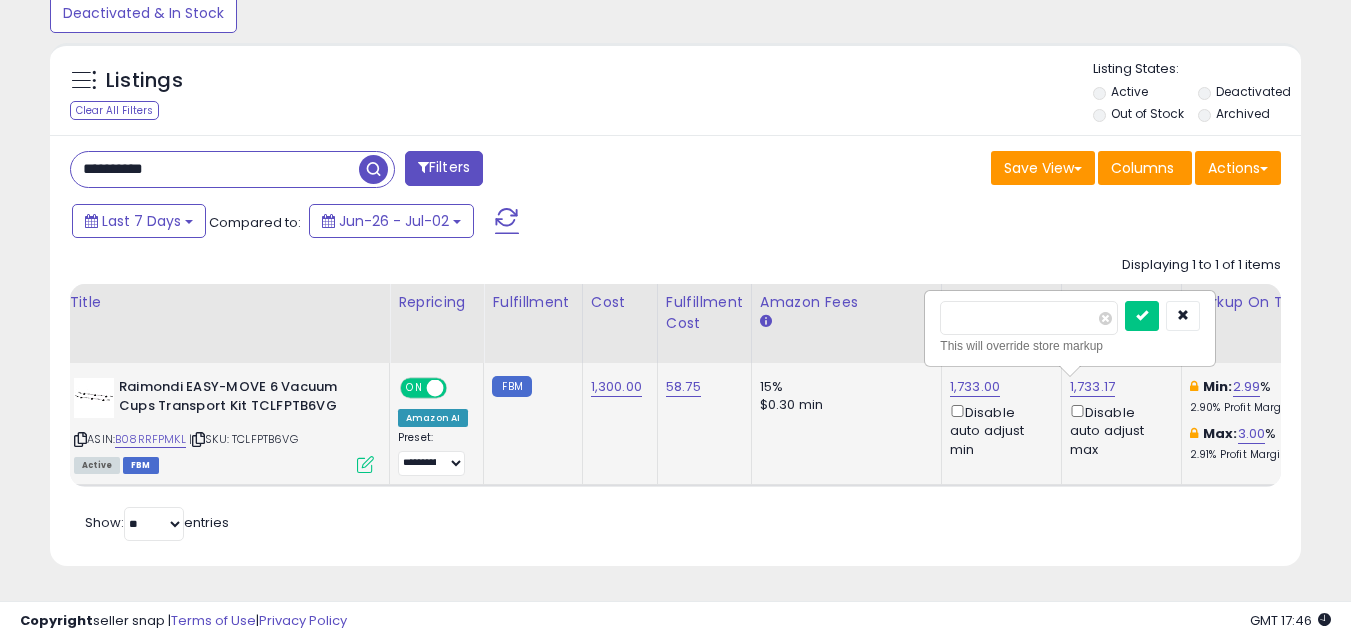 click at bounding box center (1029, 318) 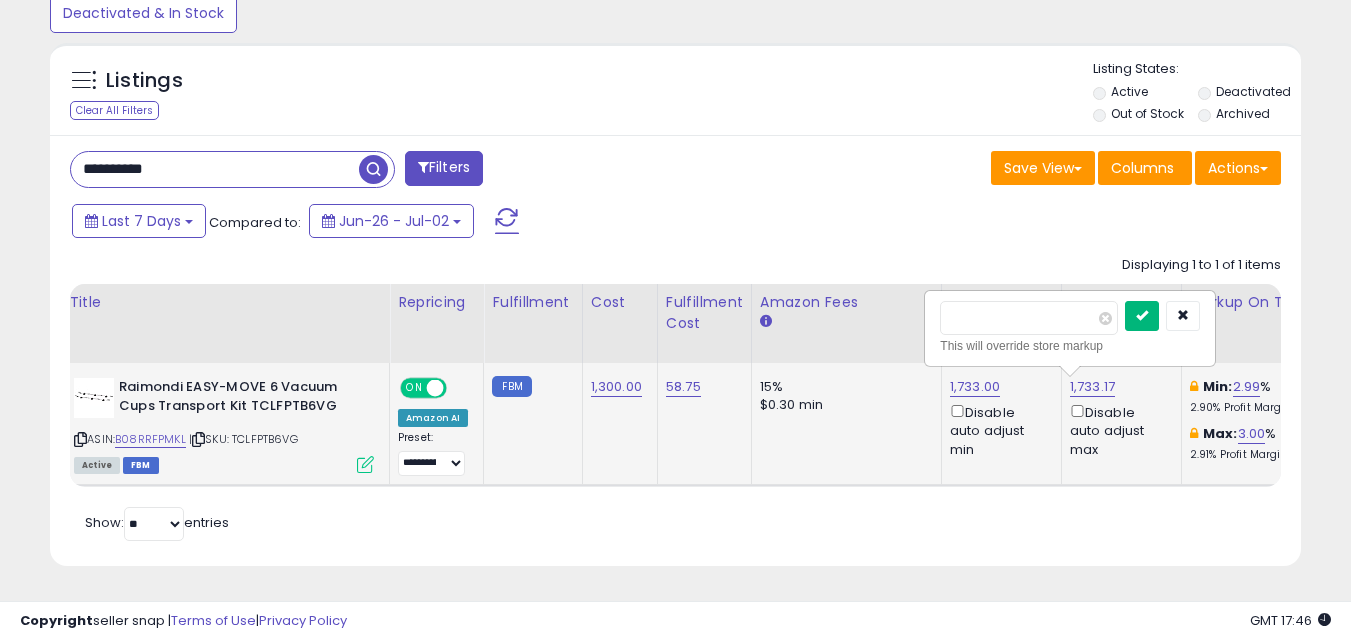 type on "****" 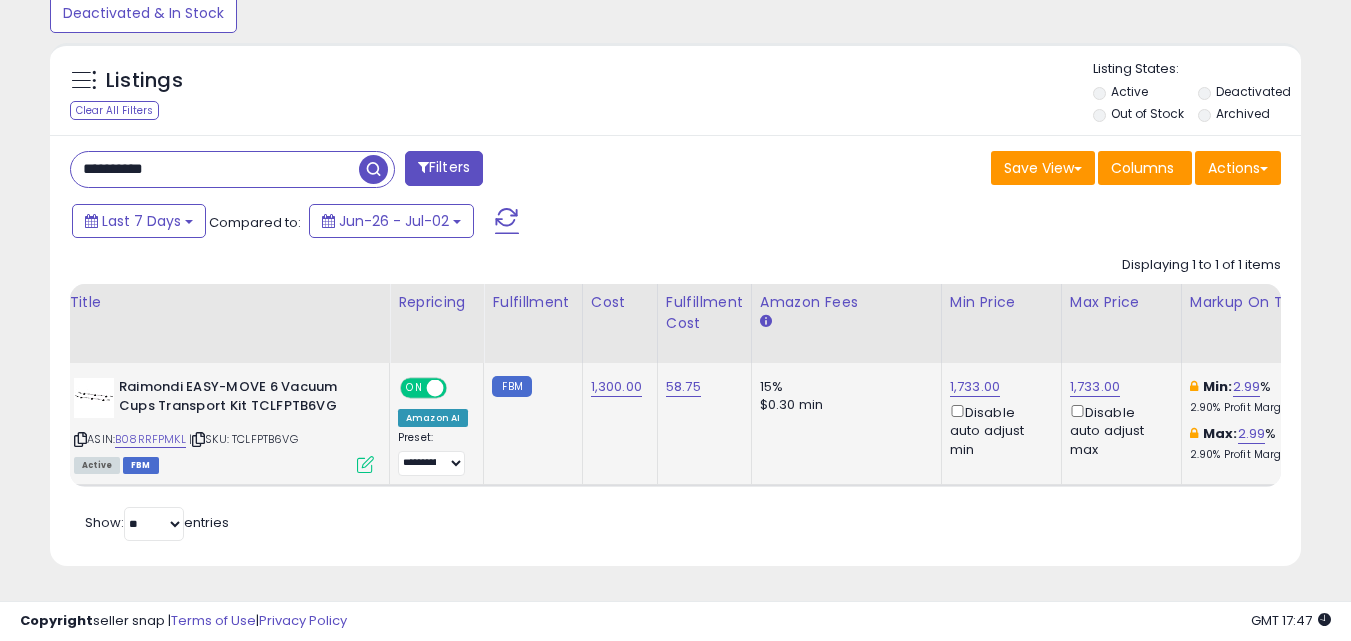 click at bounding box center (80, 439) 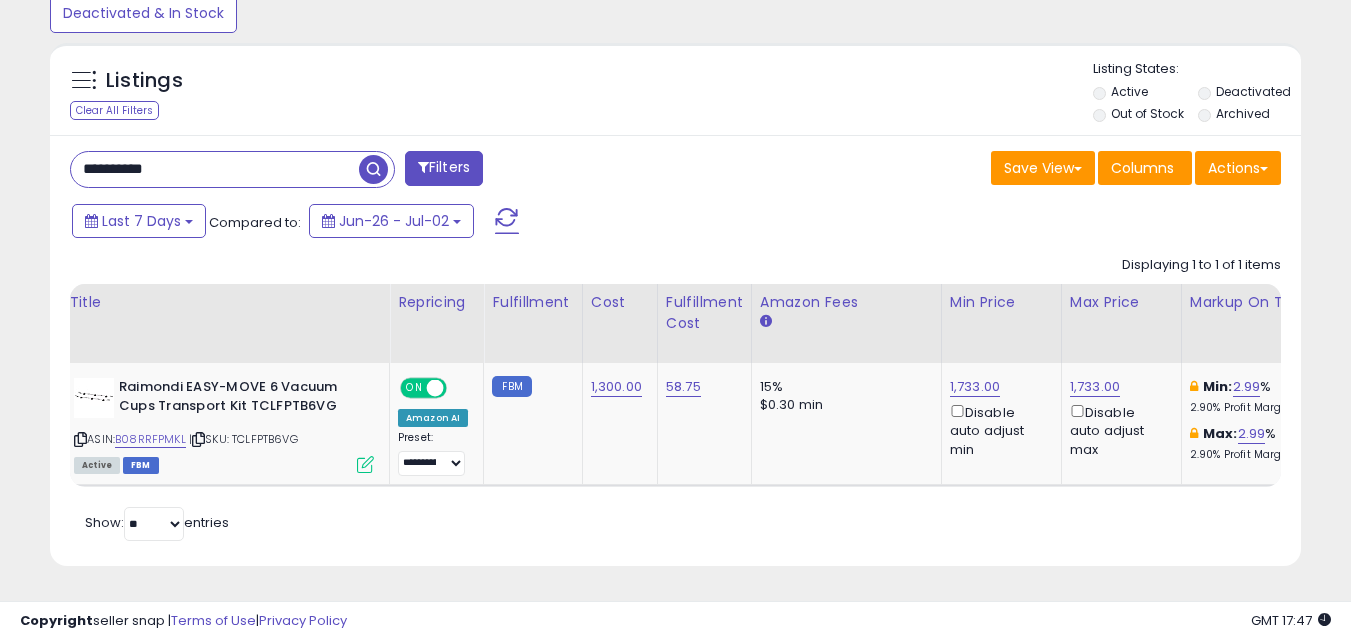 scroll, scrollTop: 0, scrollLeft: 0, axis: both 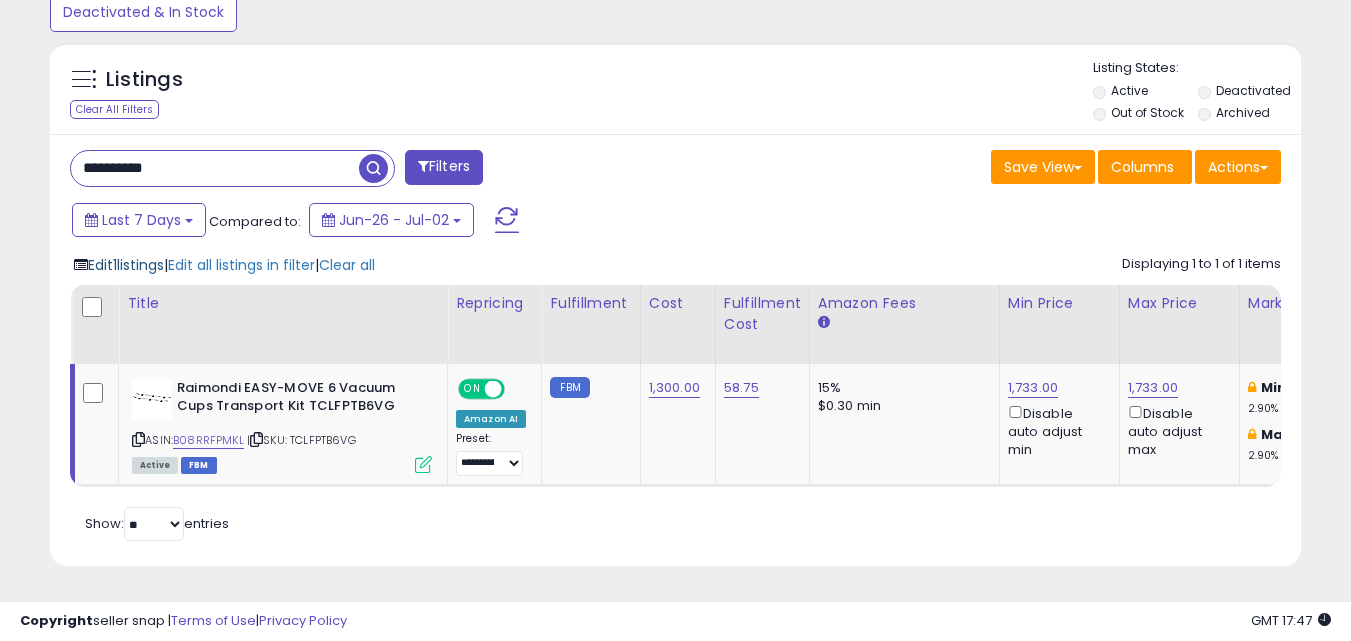 click on "Edit  1  listings" at bounding box center (126, 265) 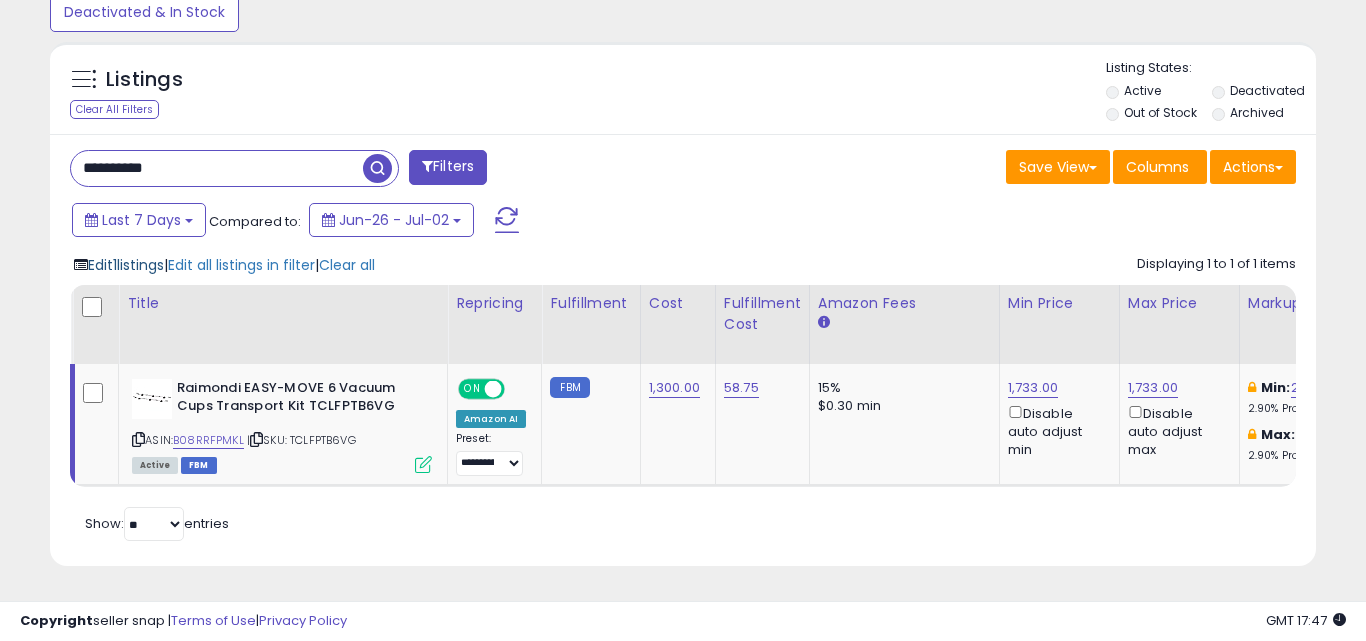 scroll, scrollTop: 999590, scrollLeft: 999267, axis: both 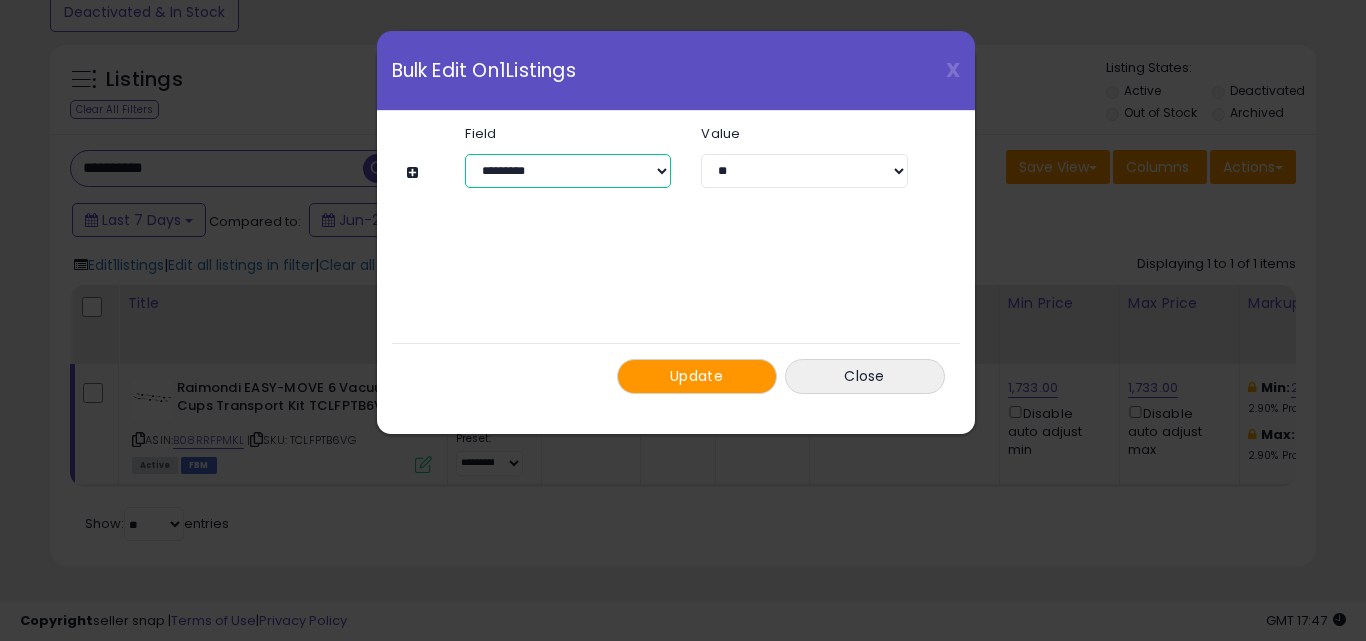 click on "**********" at bounding box center (568, 171) 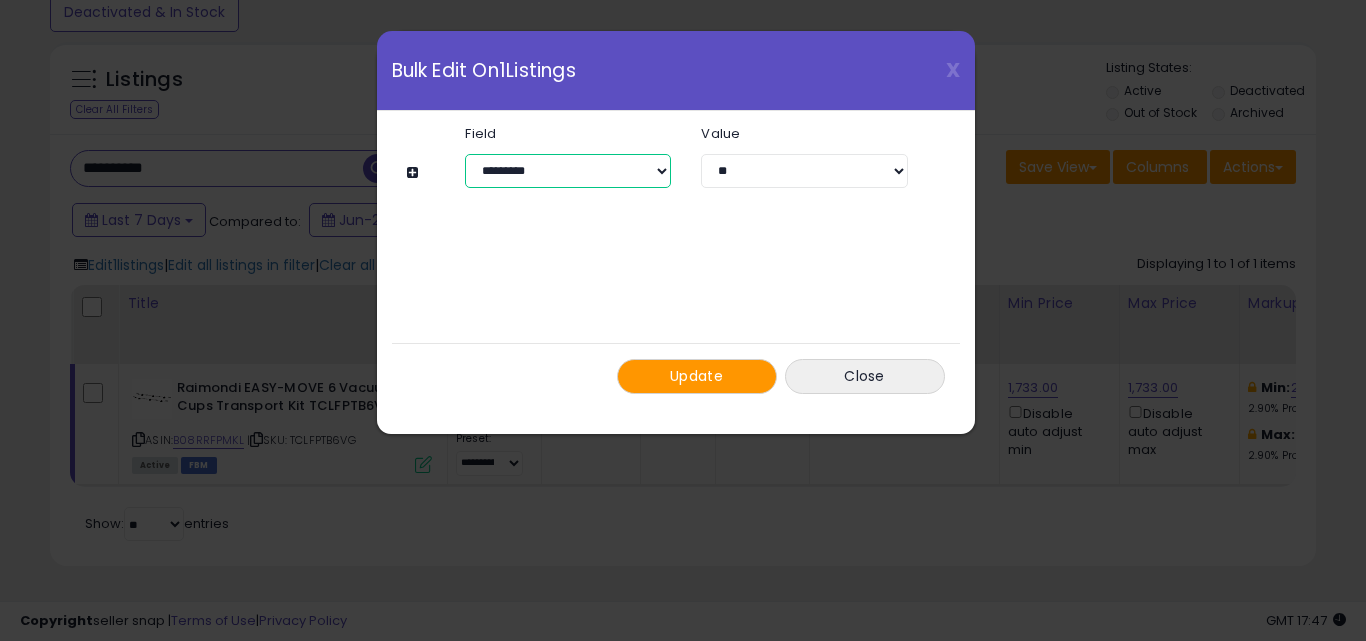 select on "*******" 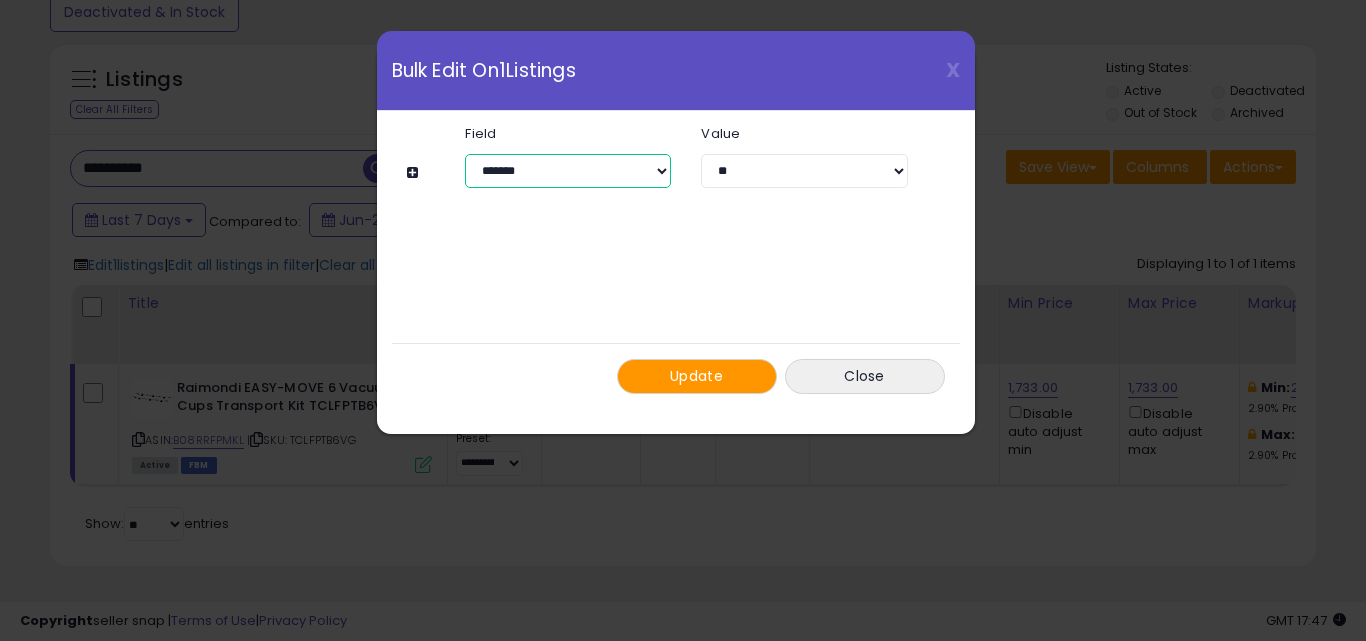 click on "**********" at bounding box center [568, 171] 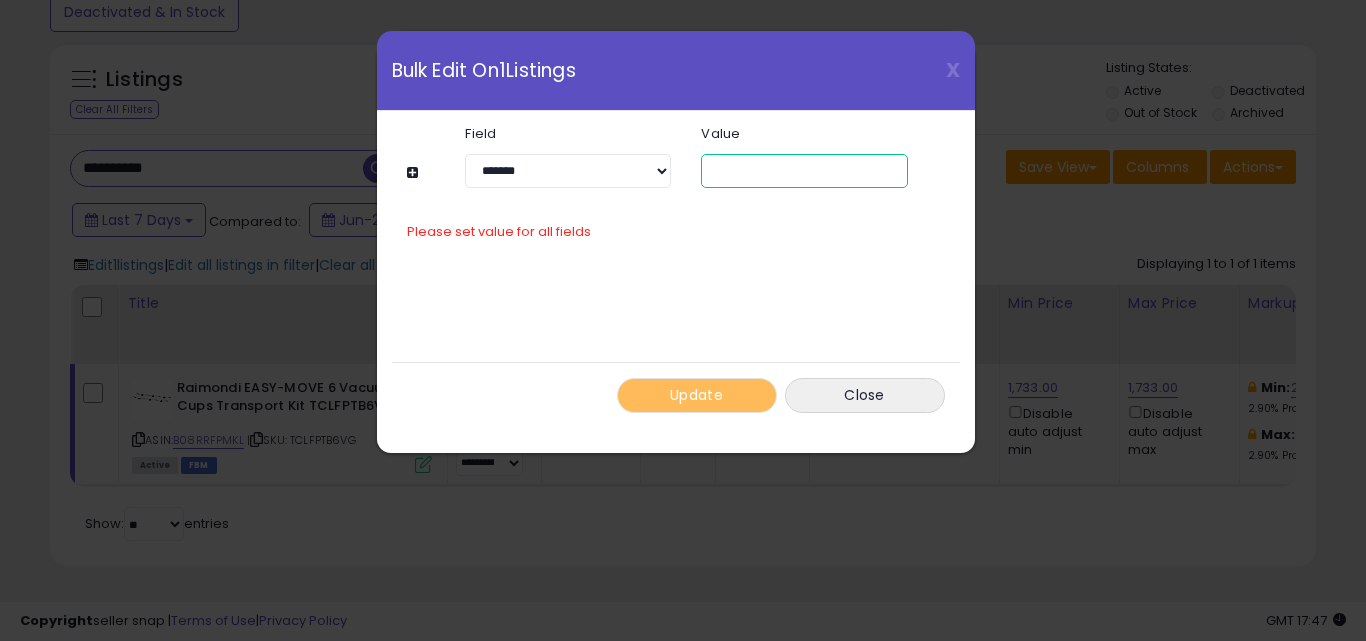 click at bounding box center (804, 171) 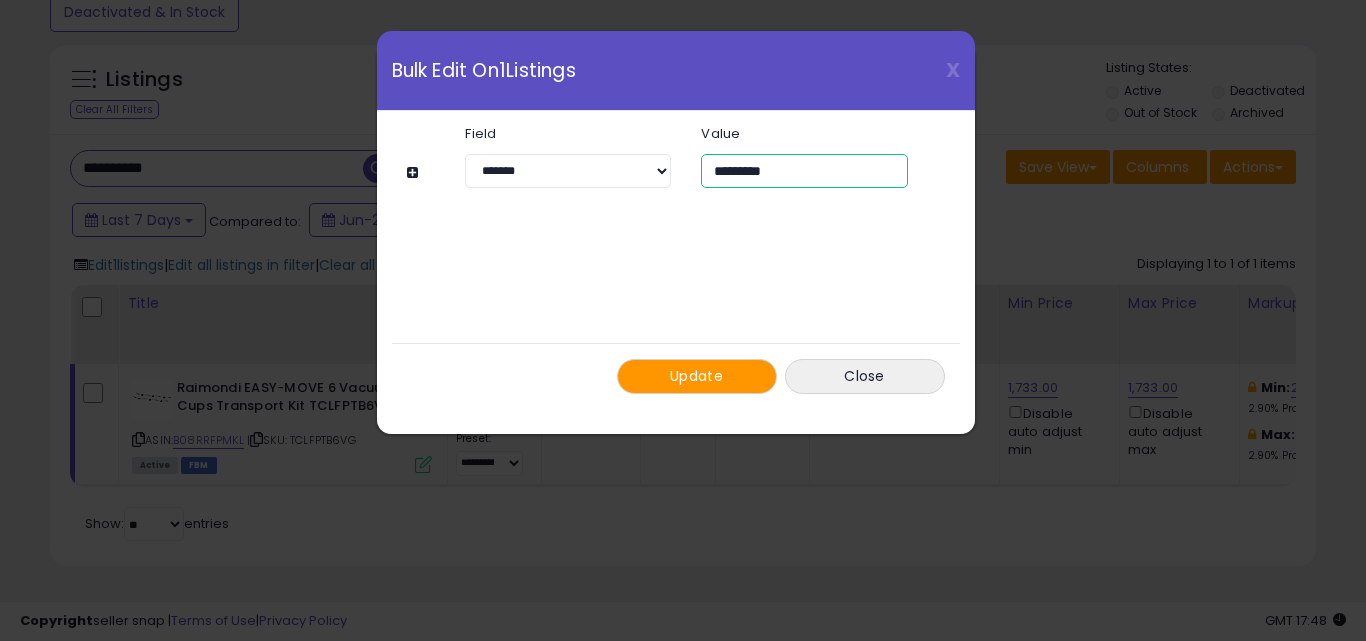type on "*********" 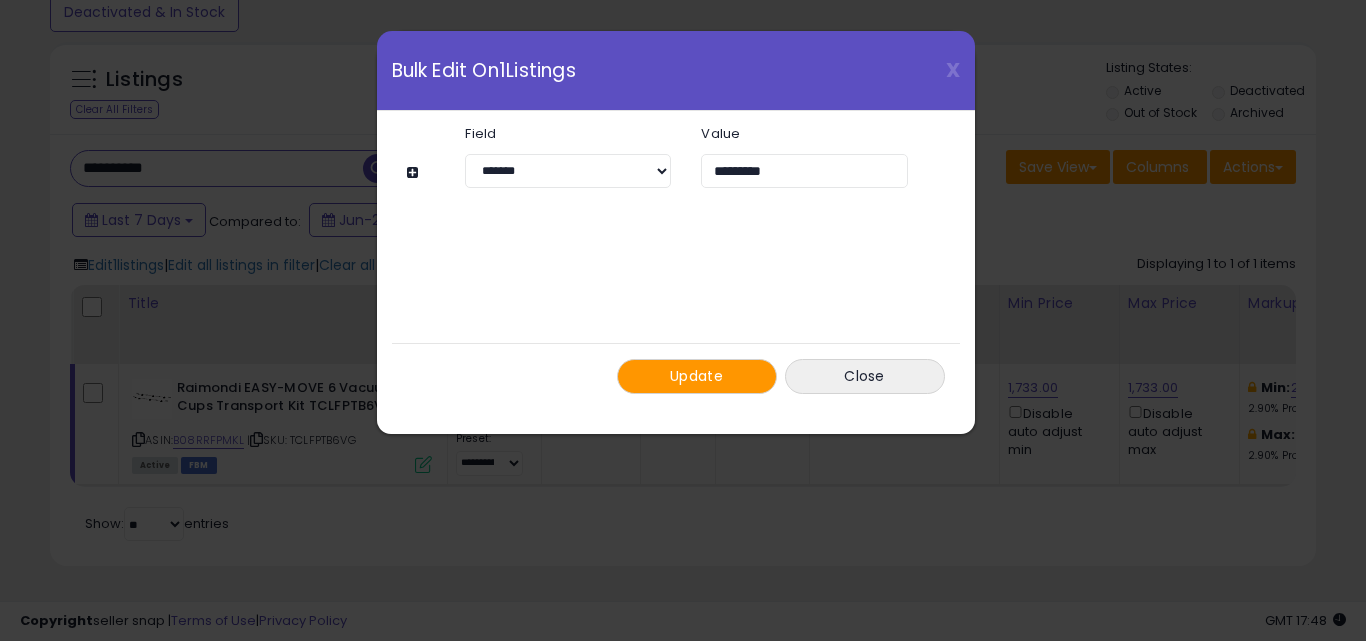click on "Update" at bounding box center [696, 376] 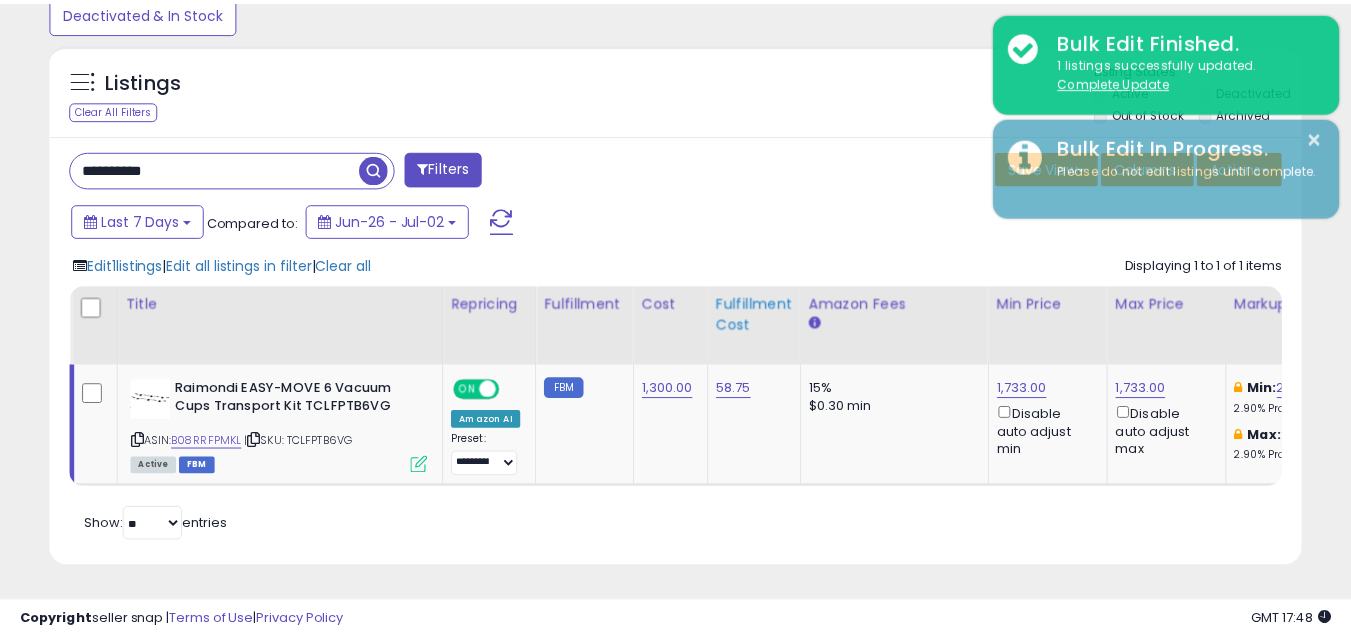 scroll, scrollTop: 410, scrollLeft: 724, axis: both 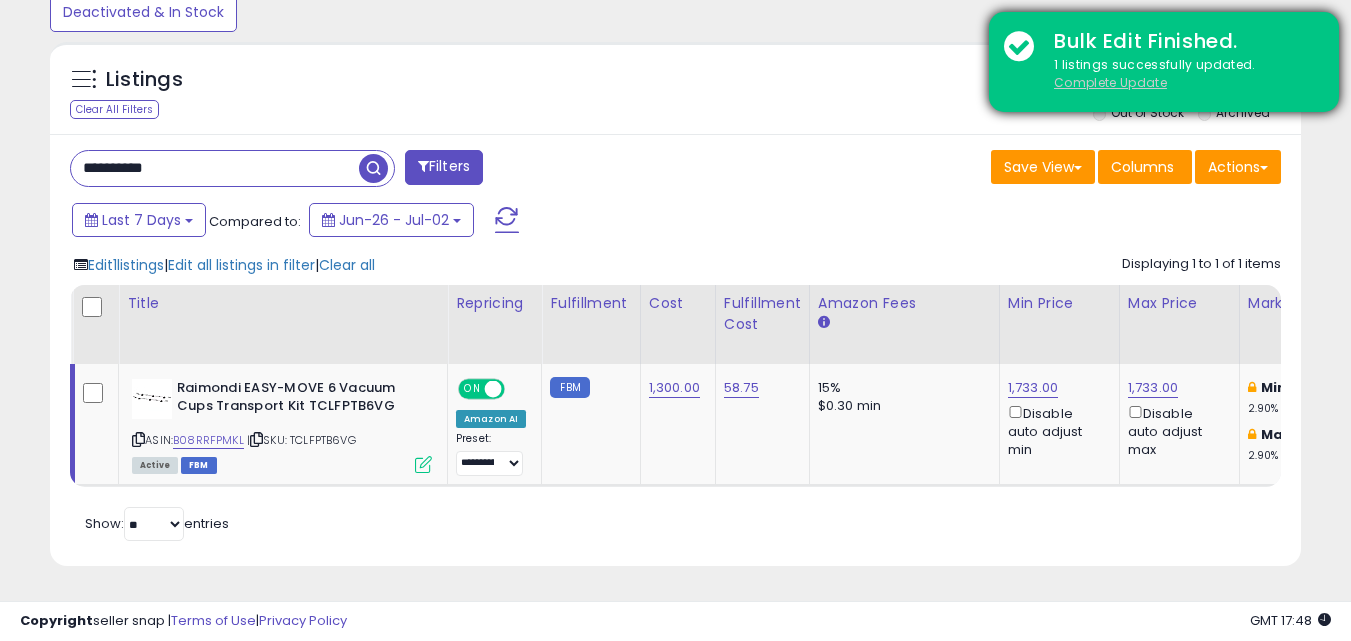 click on "Complete Update" at bounding box center [1110, 82] 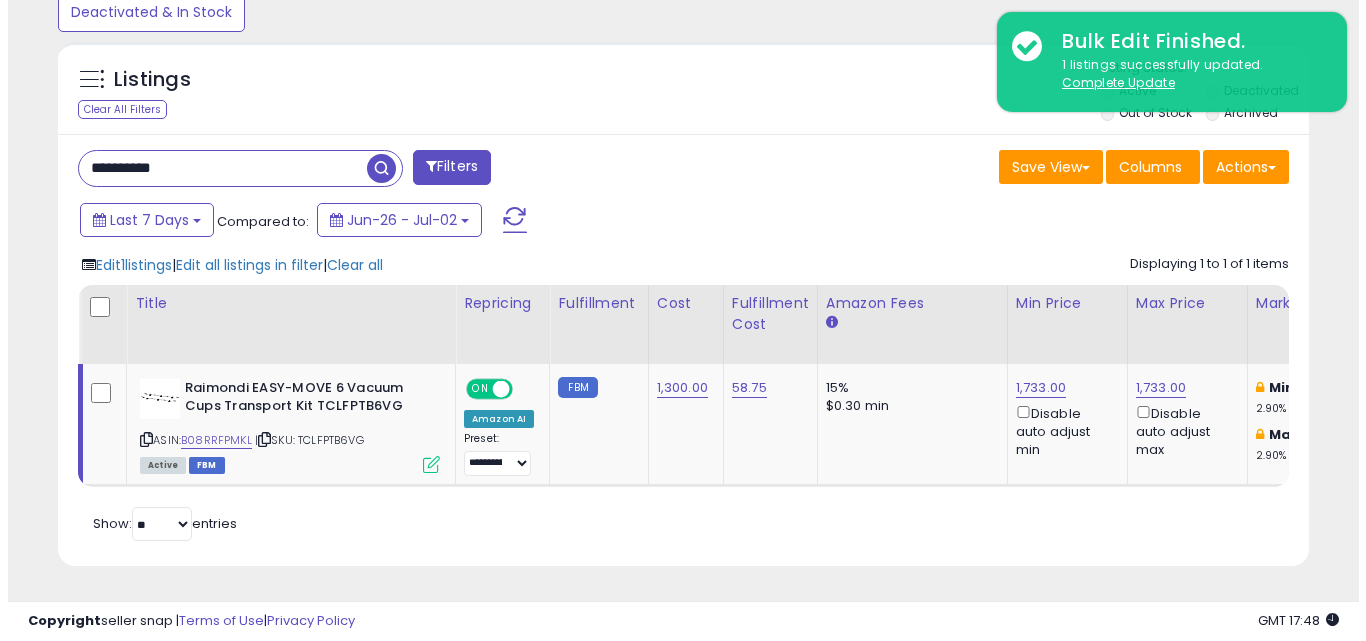 scroll, scrollTop: 579, scrollLeft: 0, axis: vertical 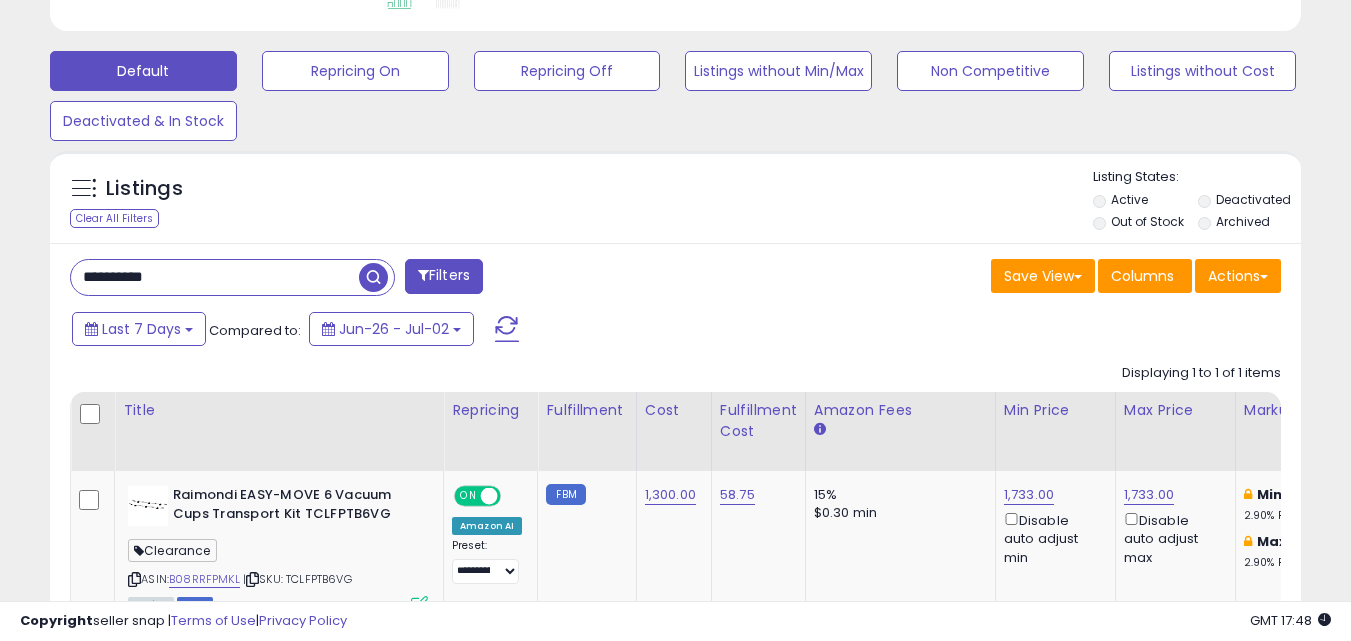 click on "**********" at bounding box center (215, 277) 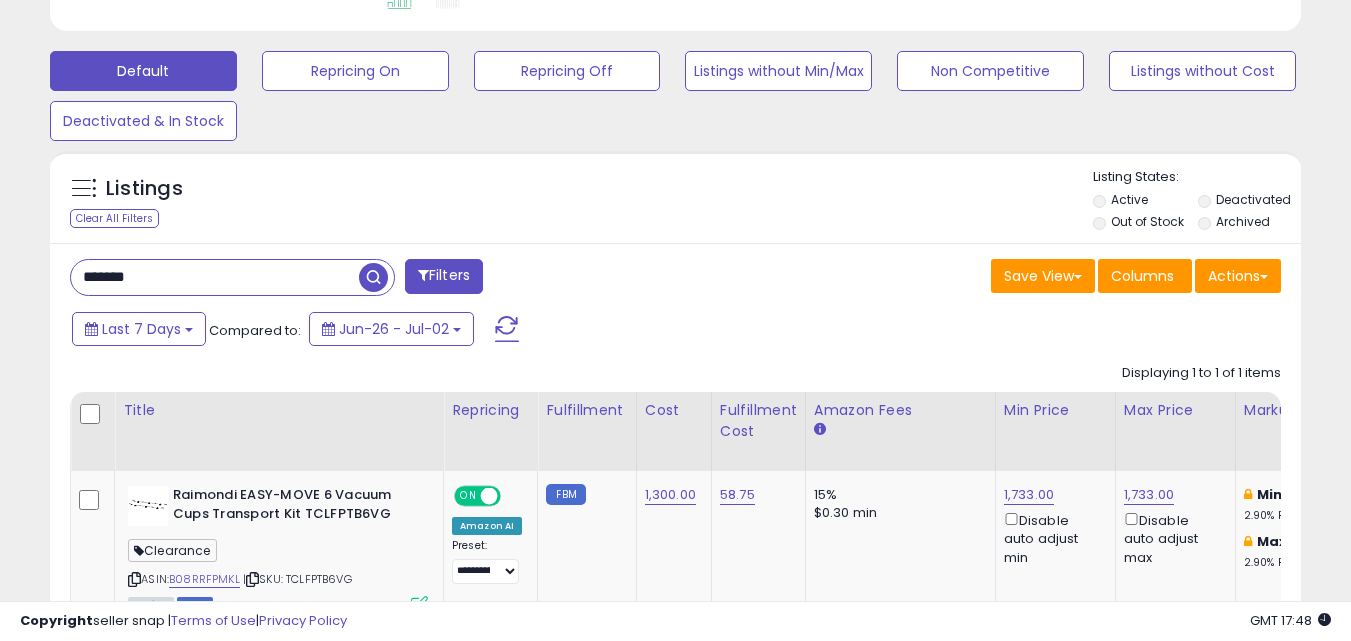 type on "*******" 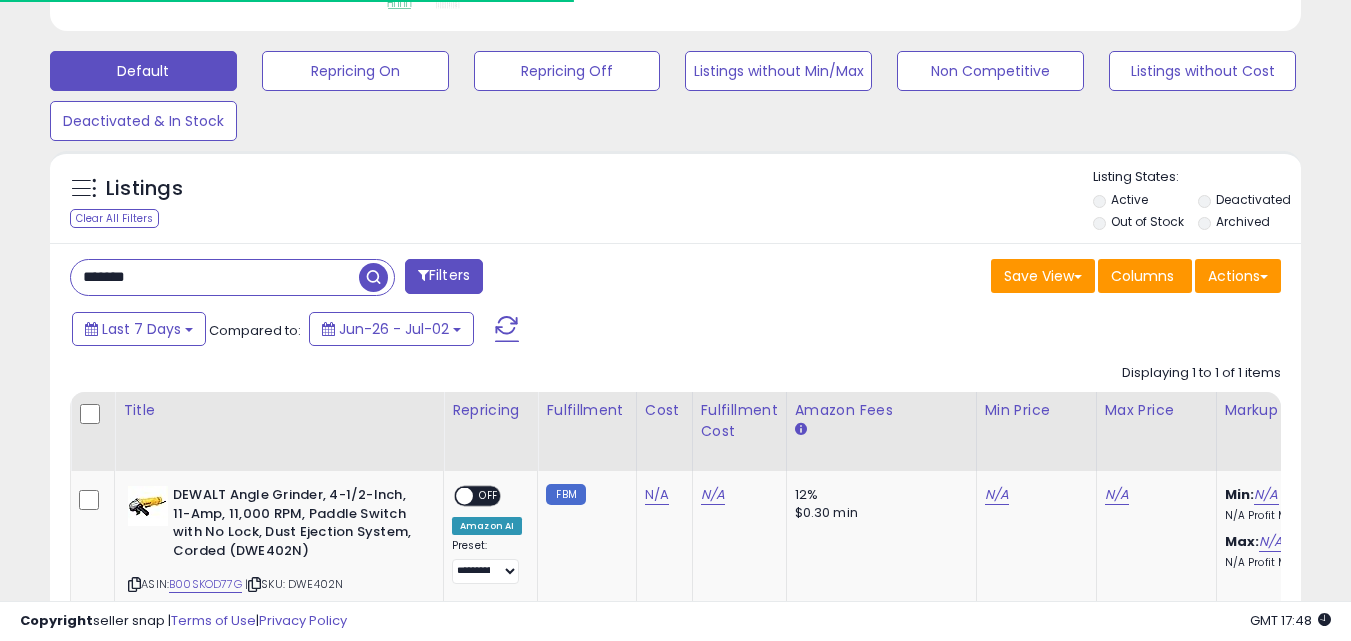 scroll, scrollTop: 410, scrollLeft: 724, axis: both 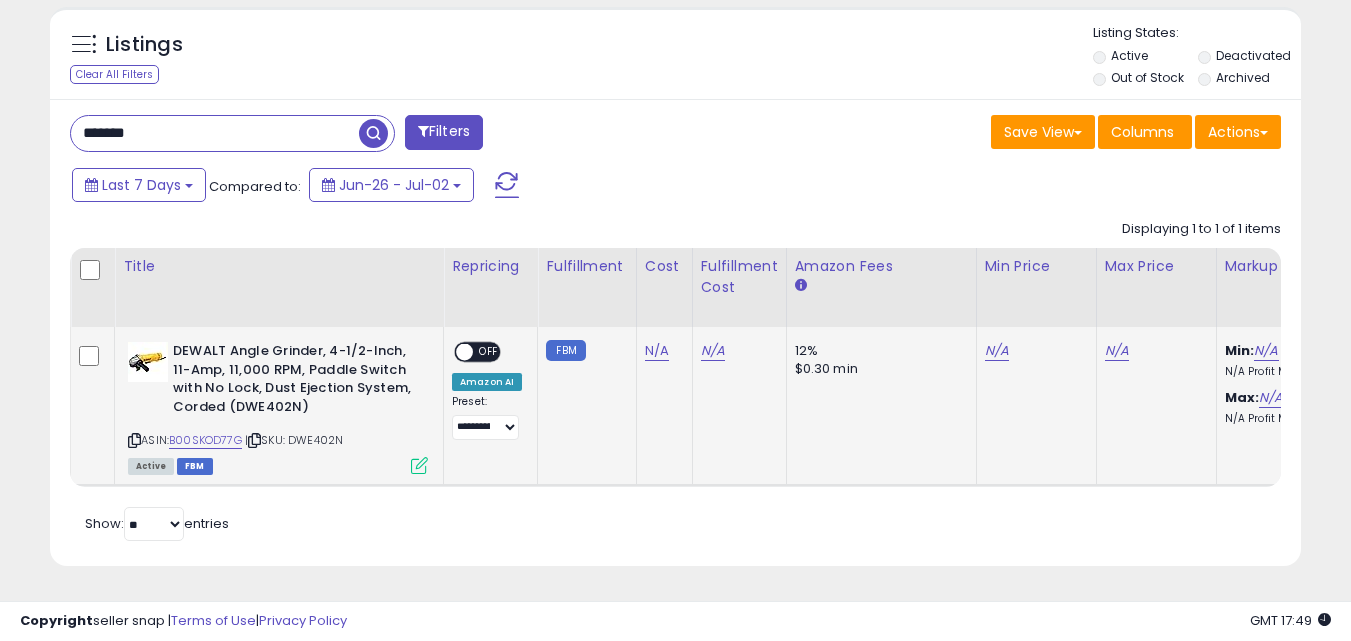 click on "N/A" at bounding box center [1033, 351] 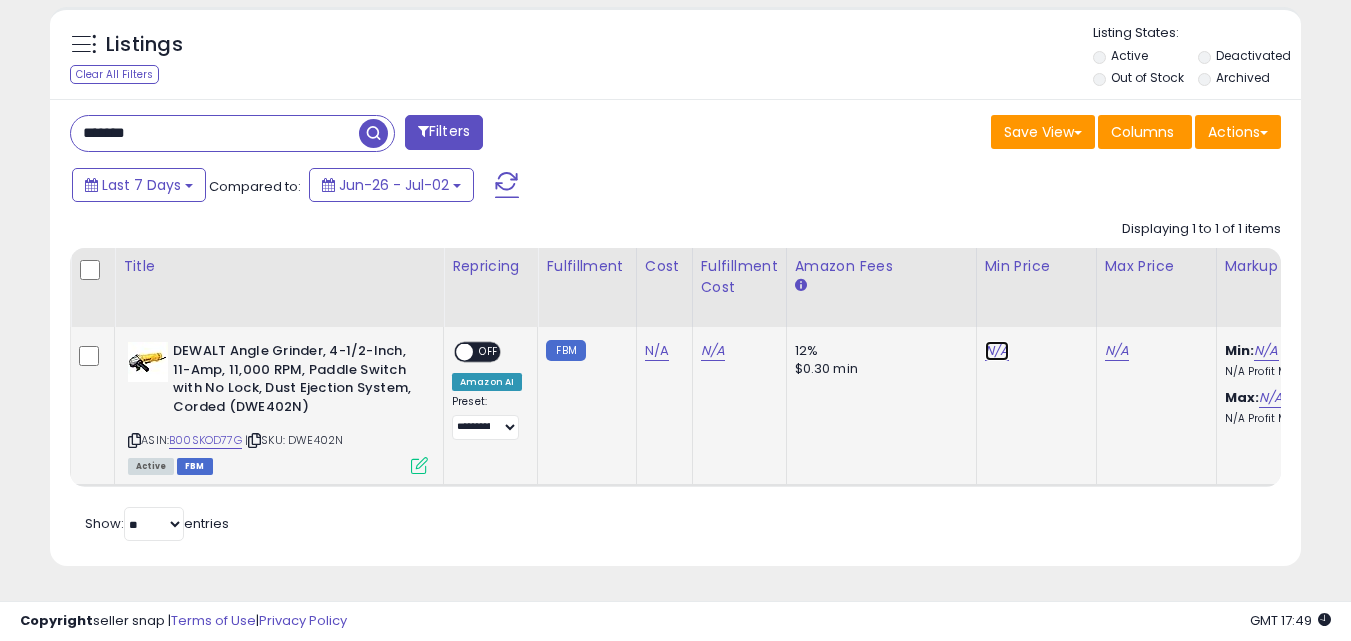 click on "N/A" at bounding box center (997, 351) 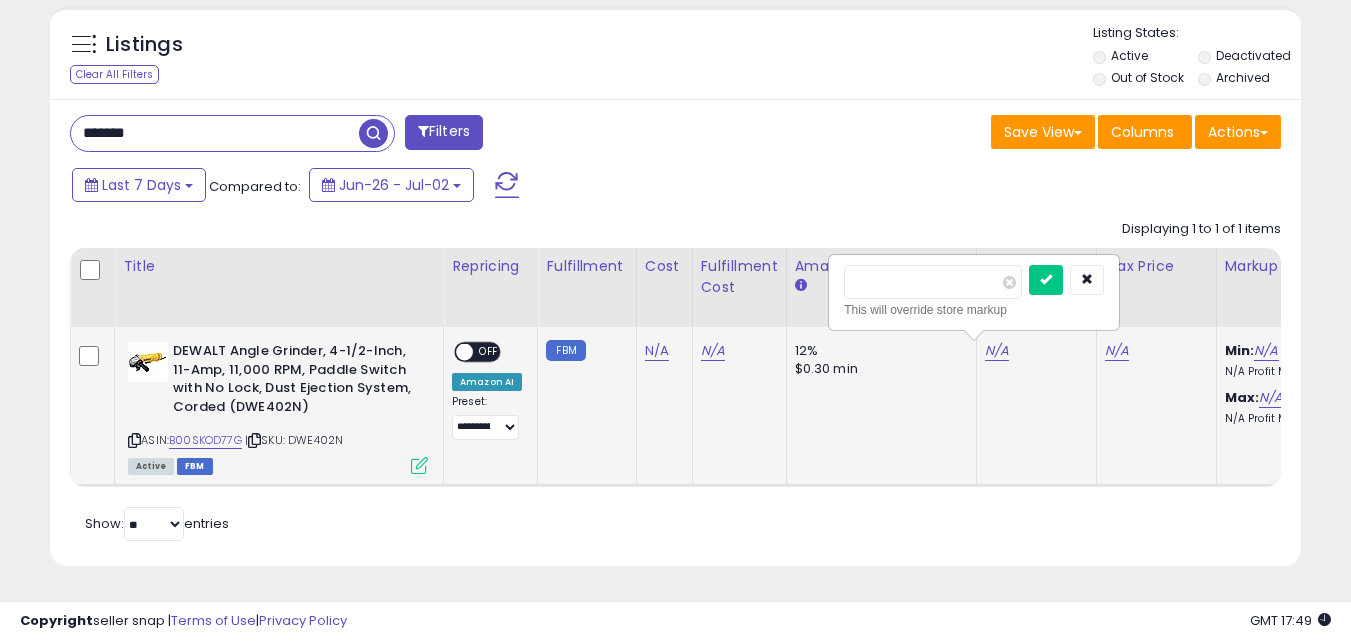 type on "**" 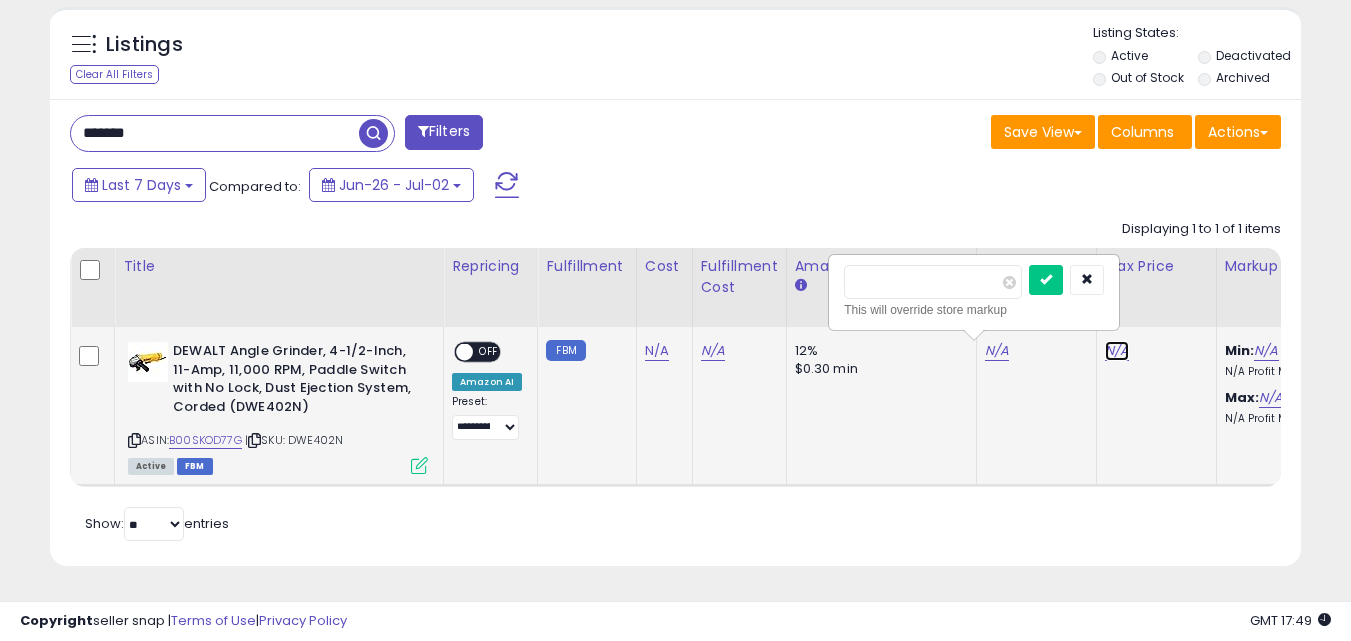 click on "N/A" at bounding box center [1117, 351] 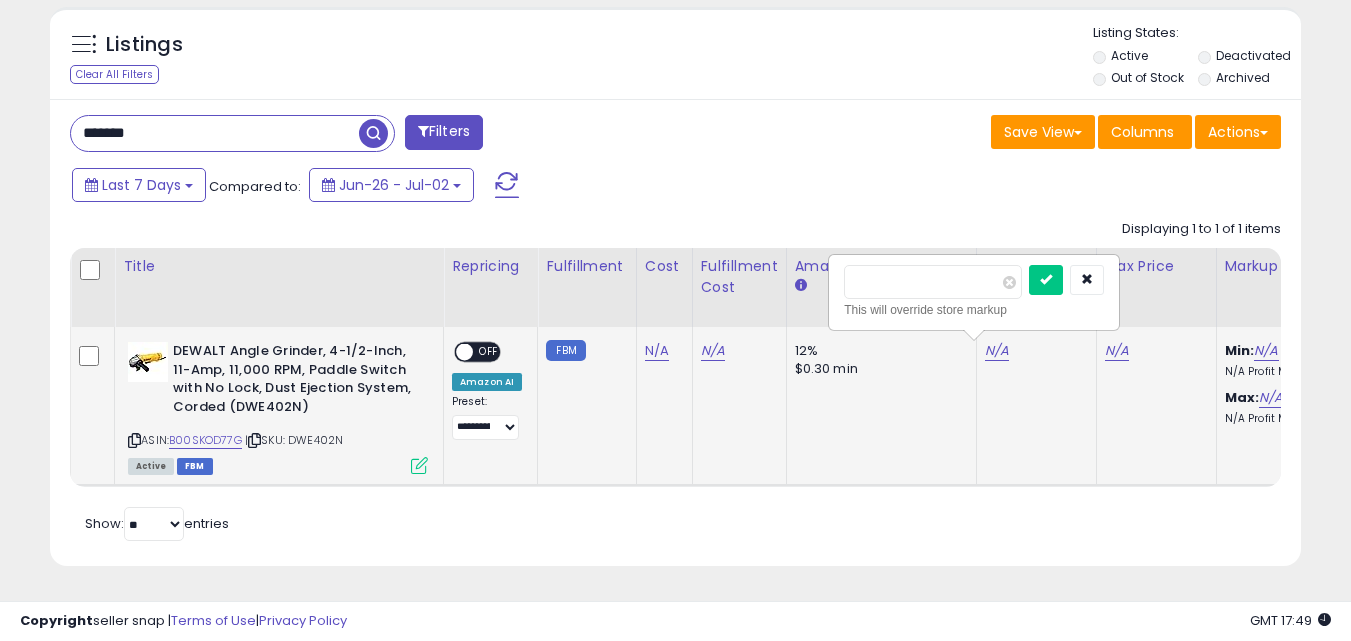 scroll, scrollTop: 0, scrollLeft: 24, axis: horizontal 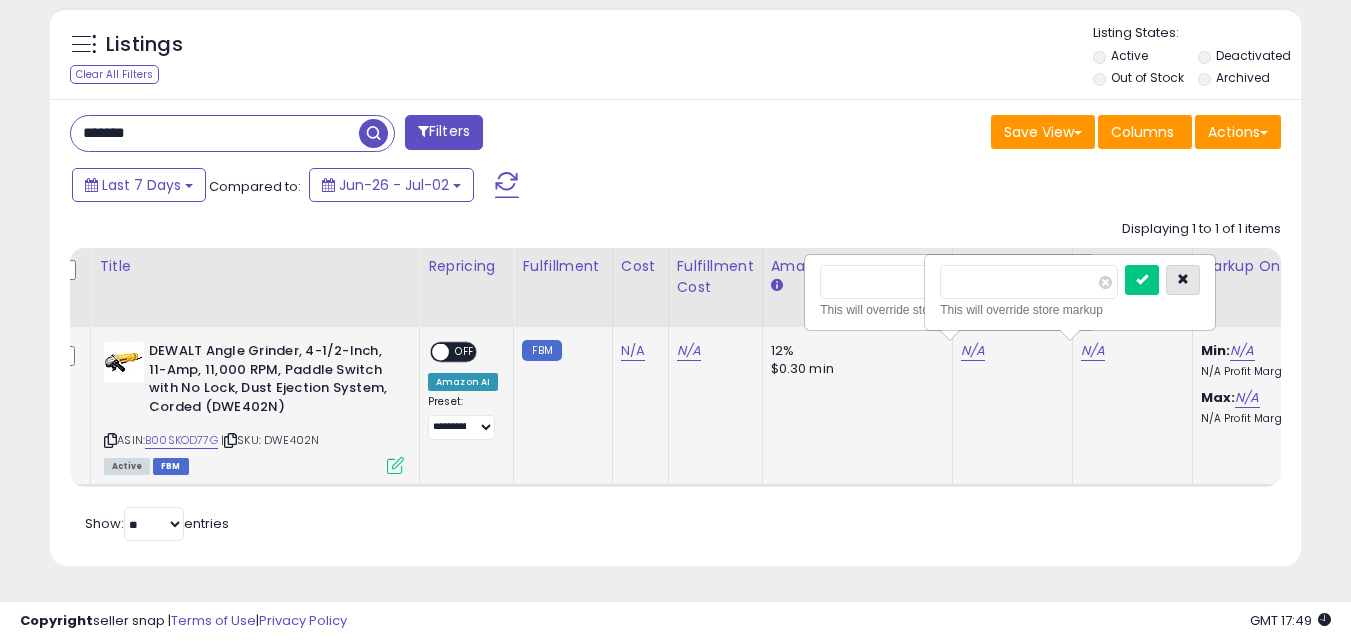 click at bounding box center [1183, 280] 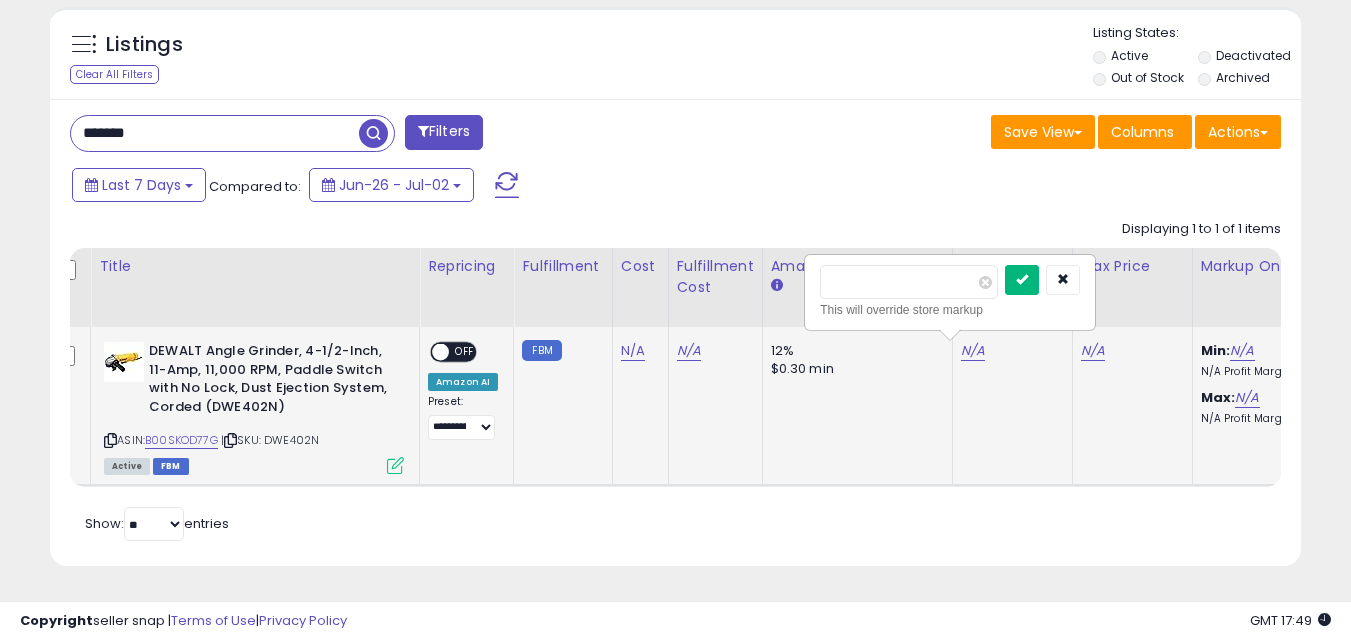 click at bounding box center (1022, 280) 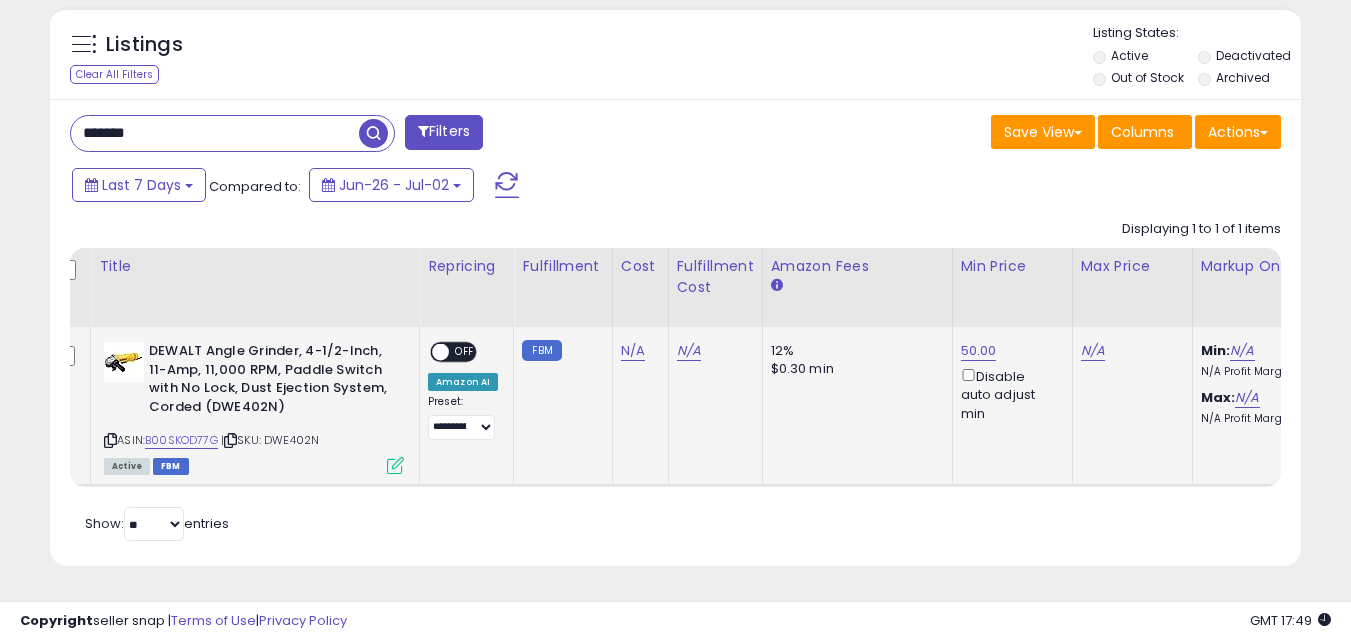 click on "N/A" at bounding box center (1129, 351) 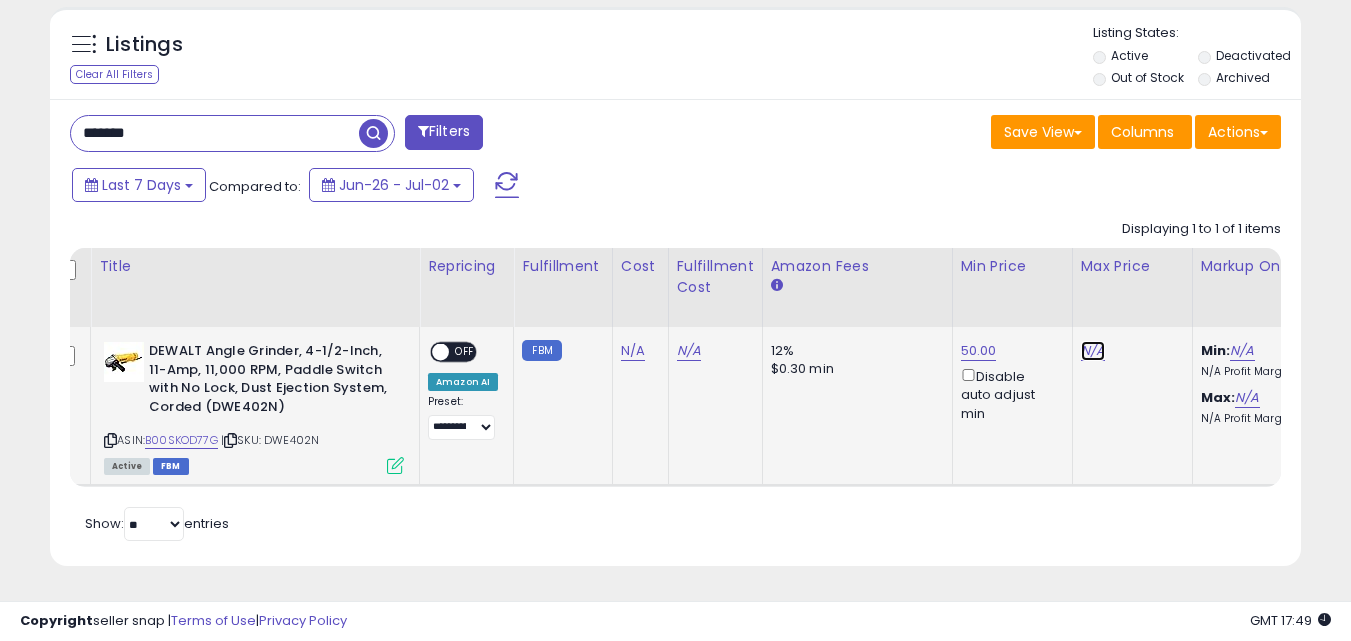 click on "N/A" at bounding box center (1093, 351) 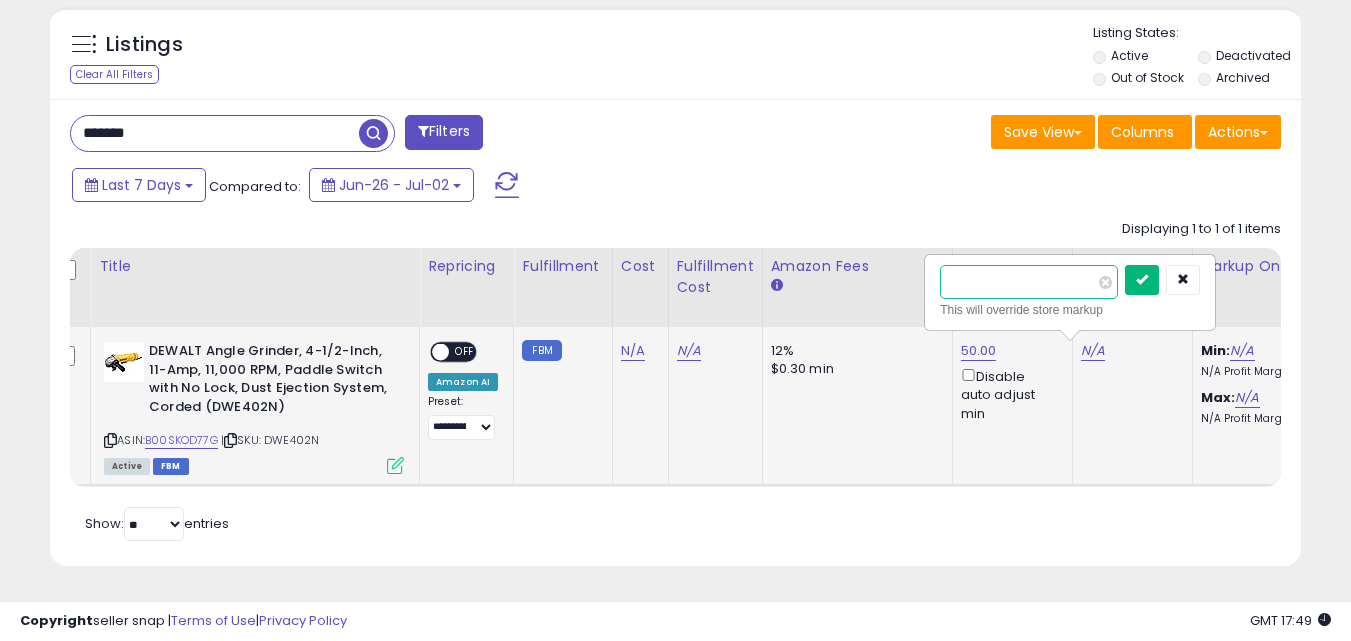 type on "**" 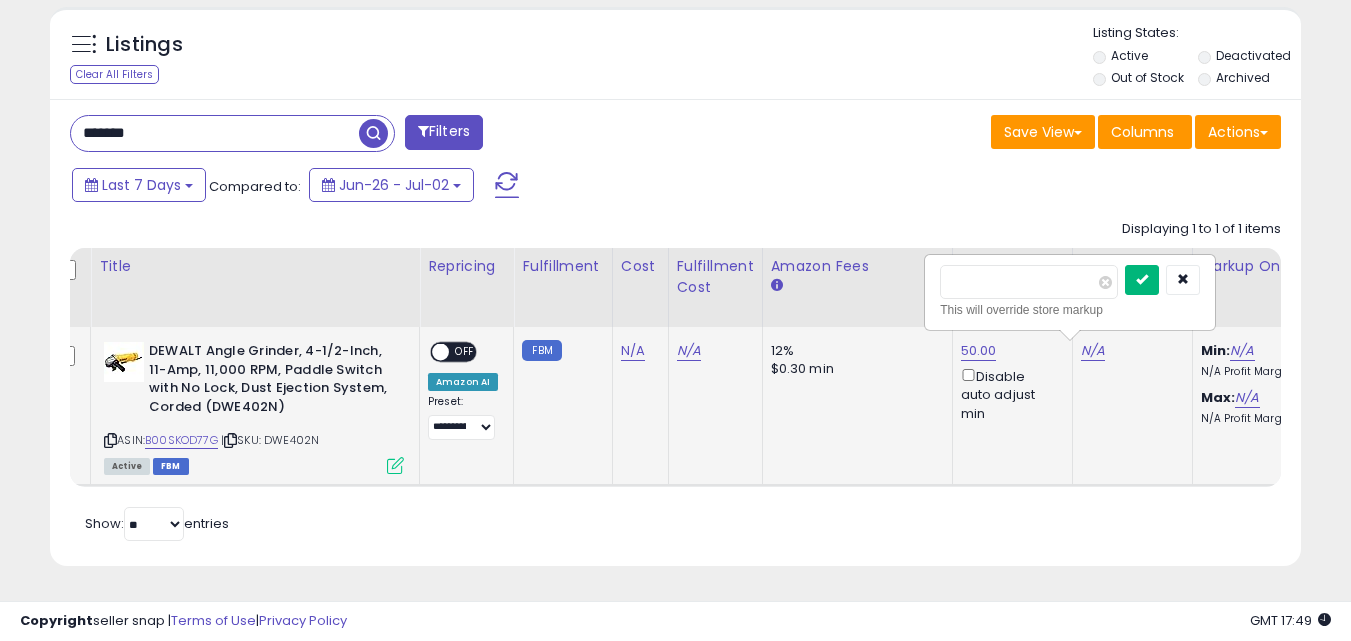 click at bounding box center (1142, 279) 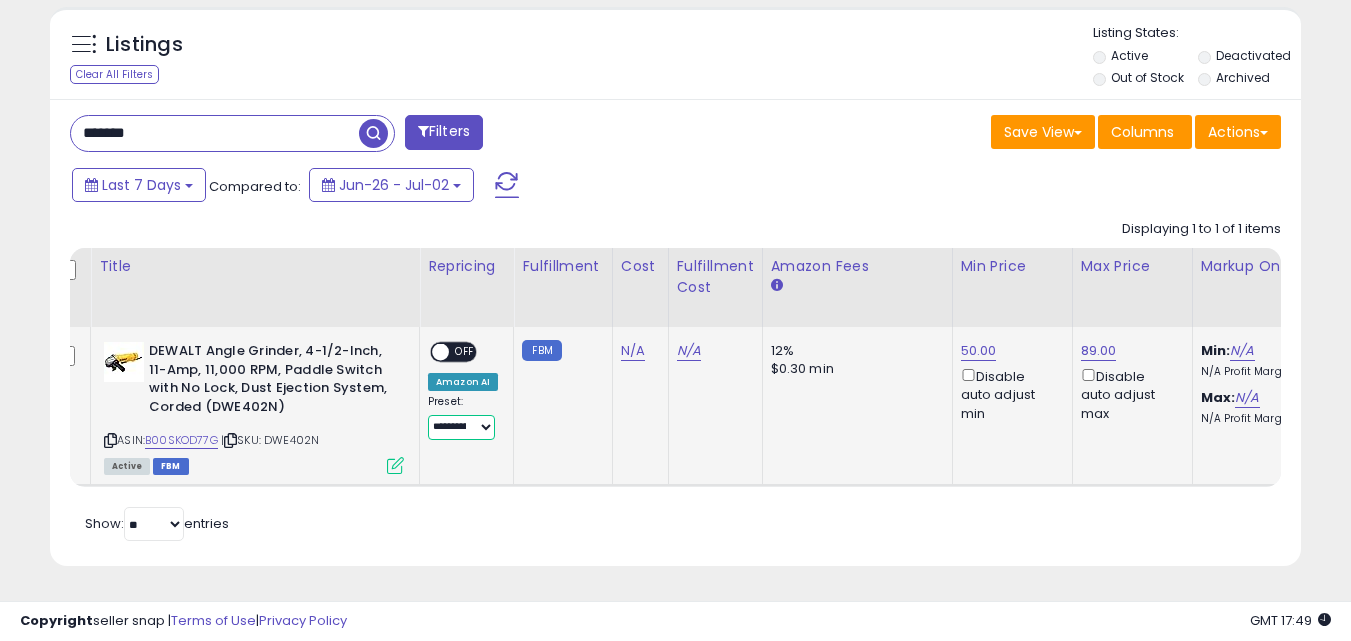 click on "**********" at bounding box center [461, 427] 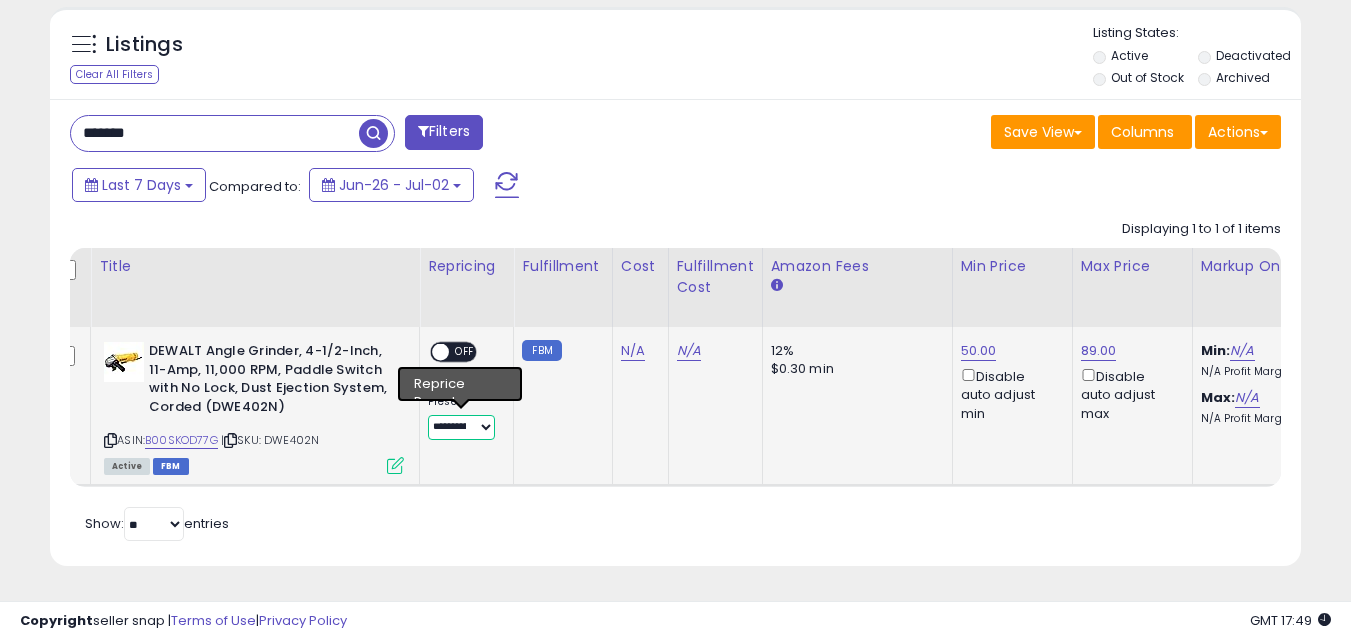 select on "**********" 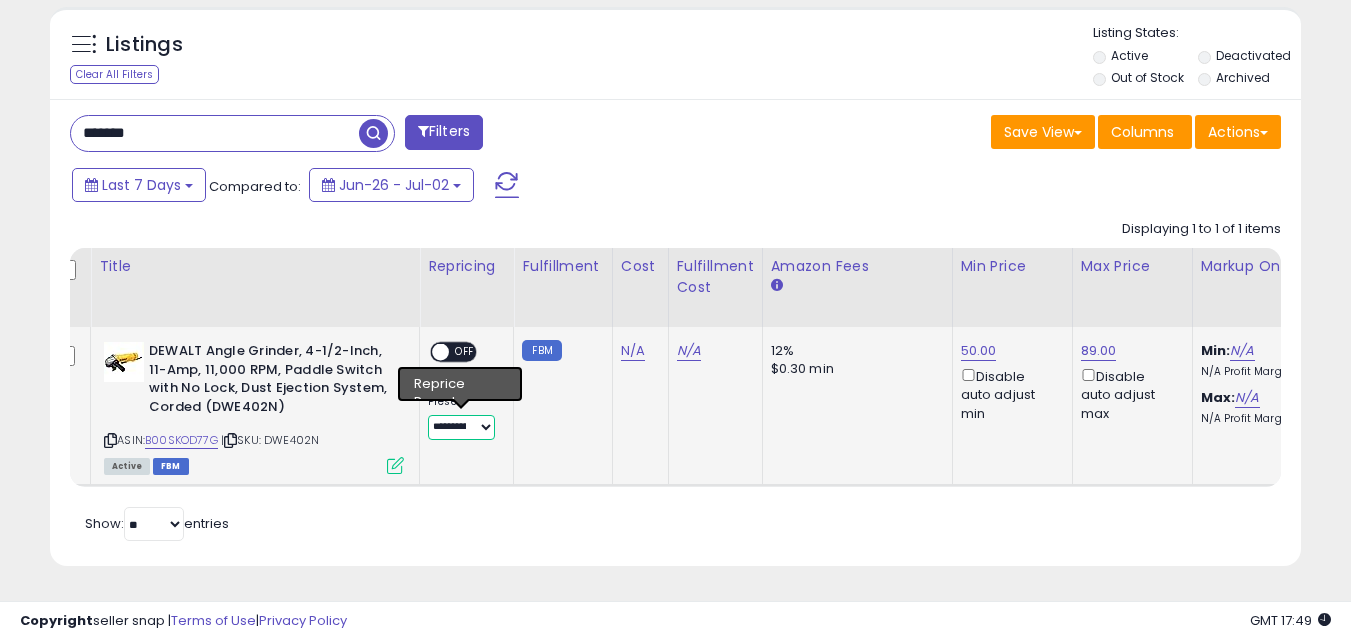 click on "**********" at bounding box center [461, 427] 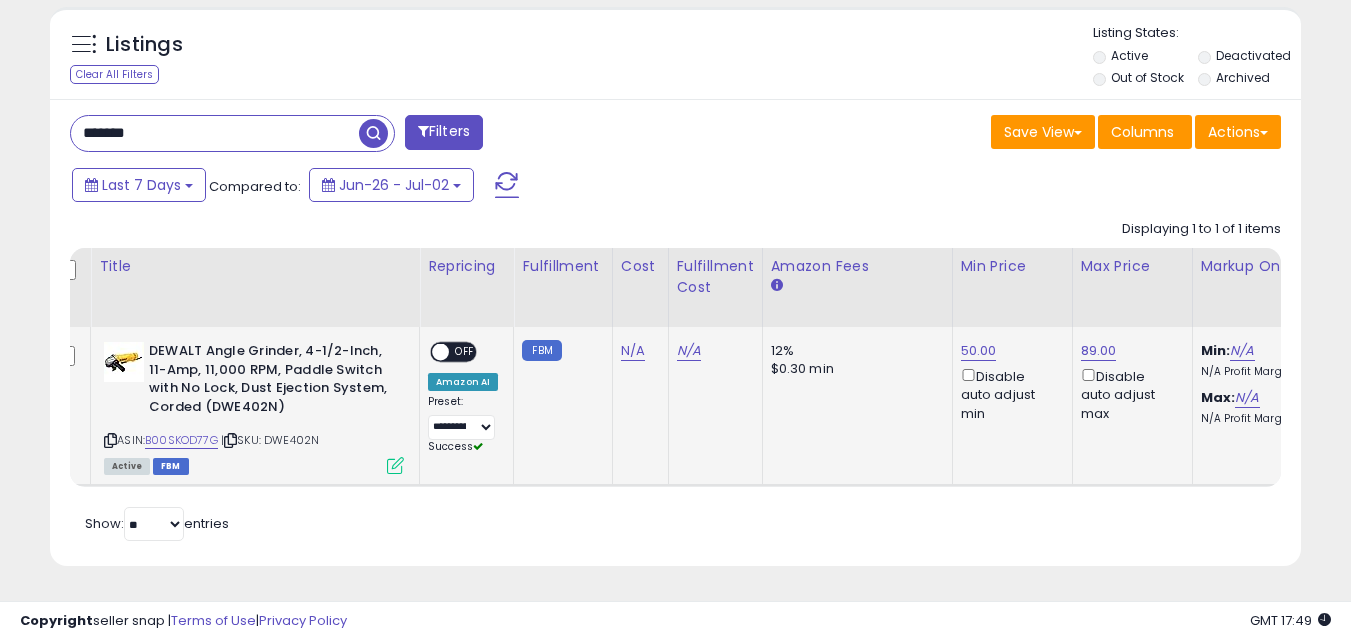 click on "OFF" at bounding box center (465, 352) 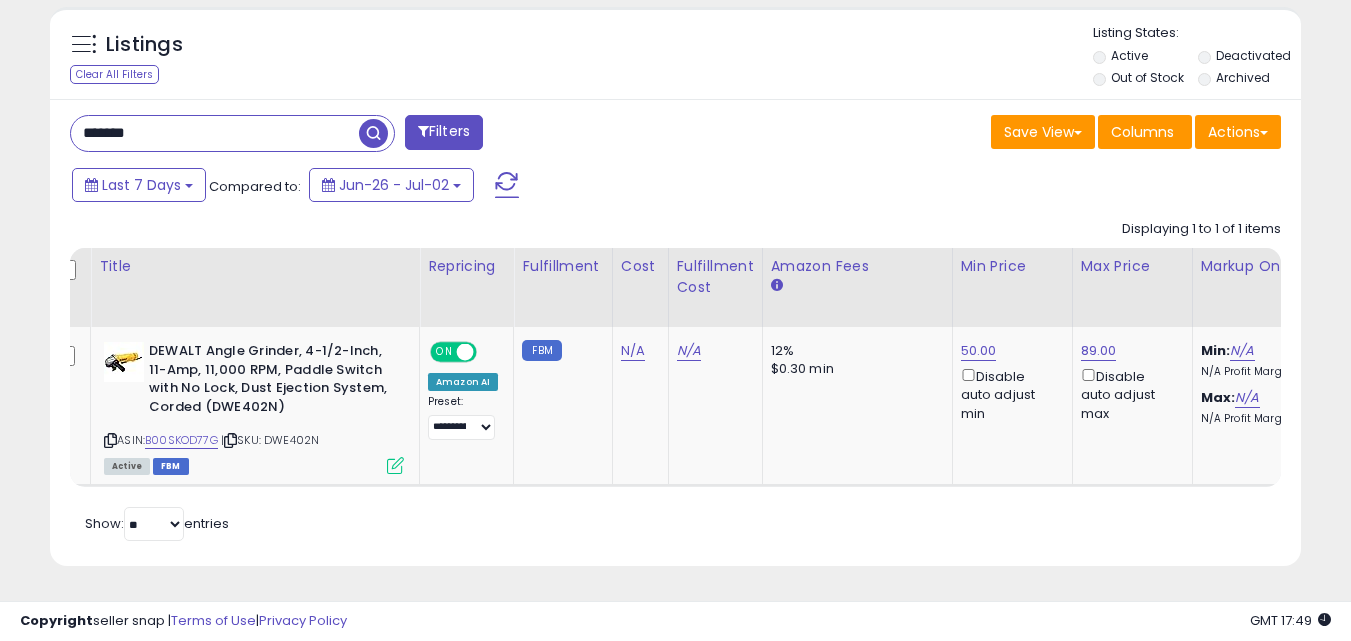 scroll, scrollTop: 0, scrollLeft: 0, axis: both 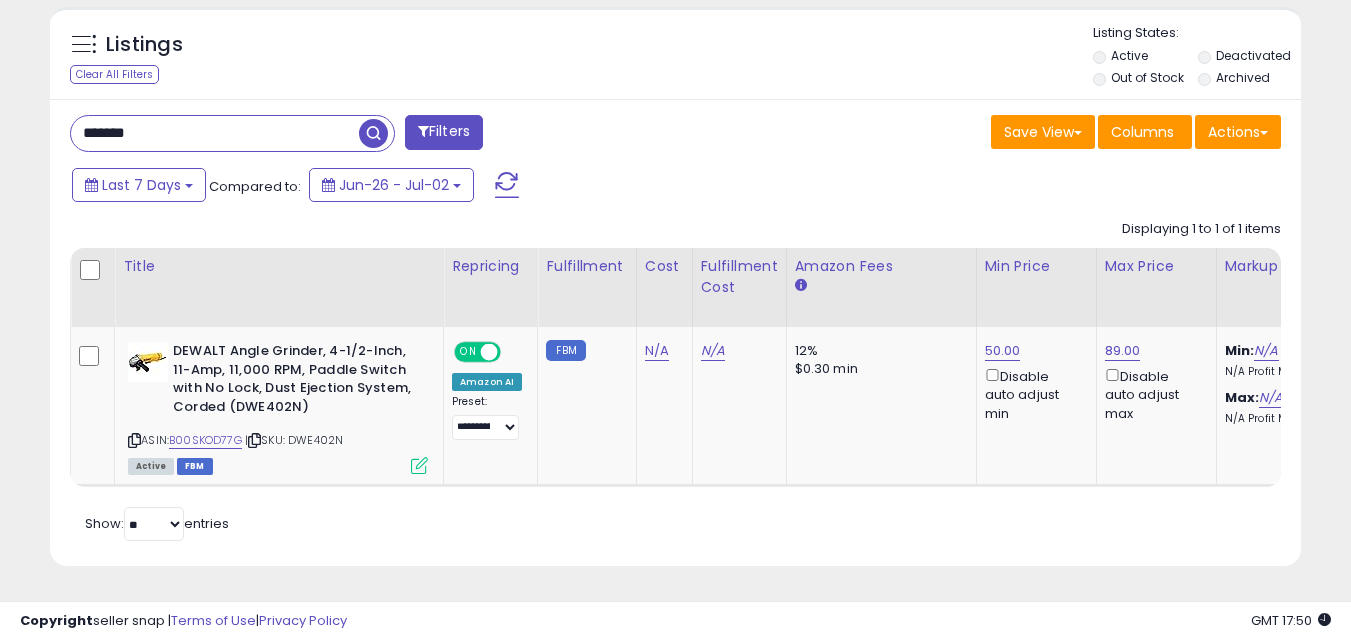 click on "*******" at bounding box center [215, 133] 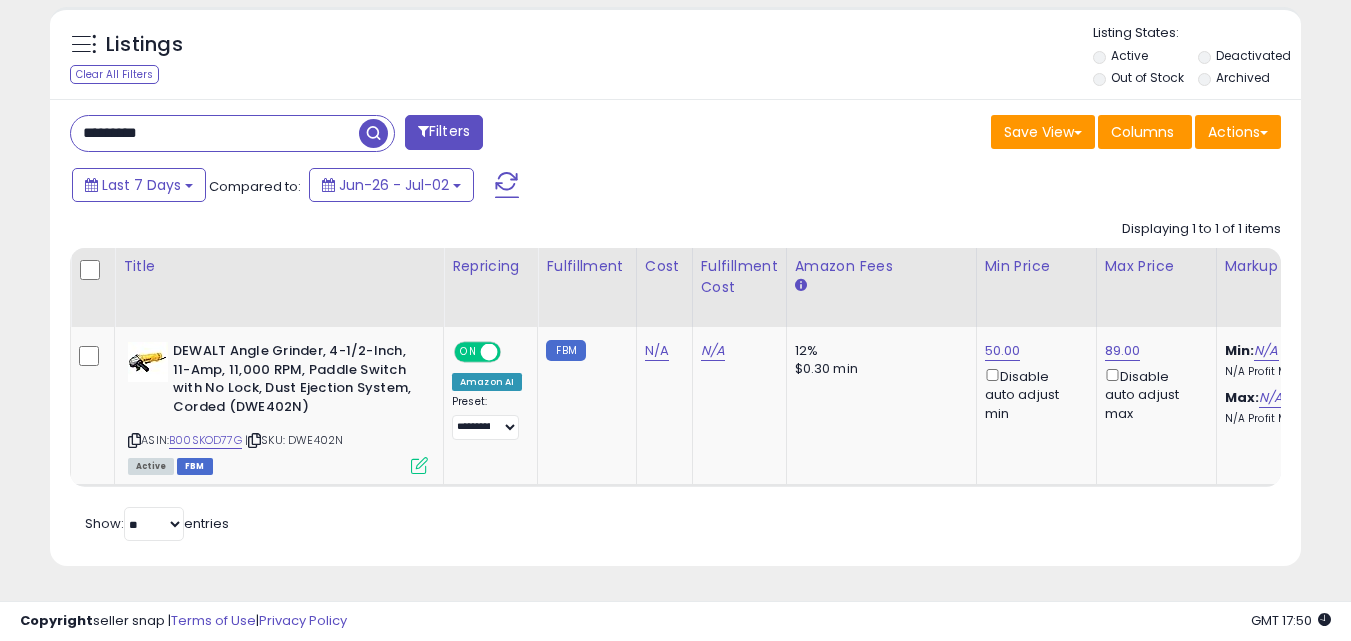 type on "*********" 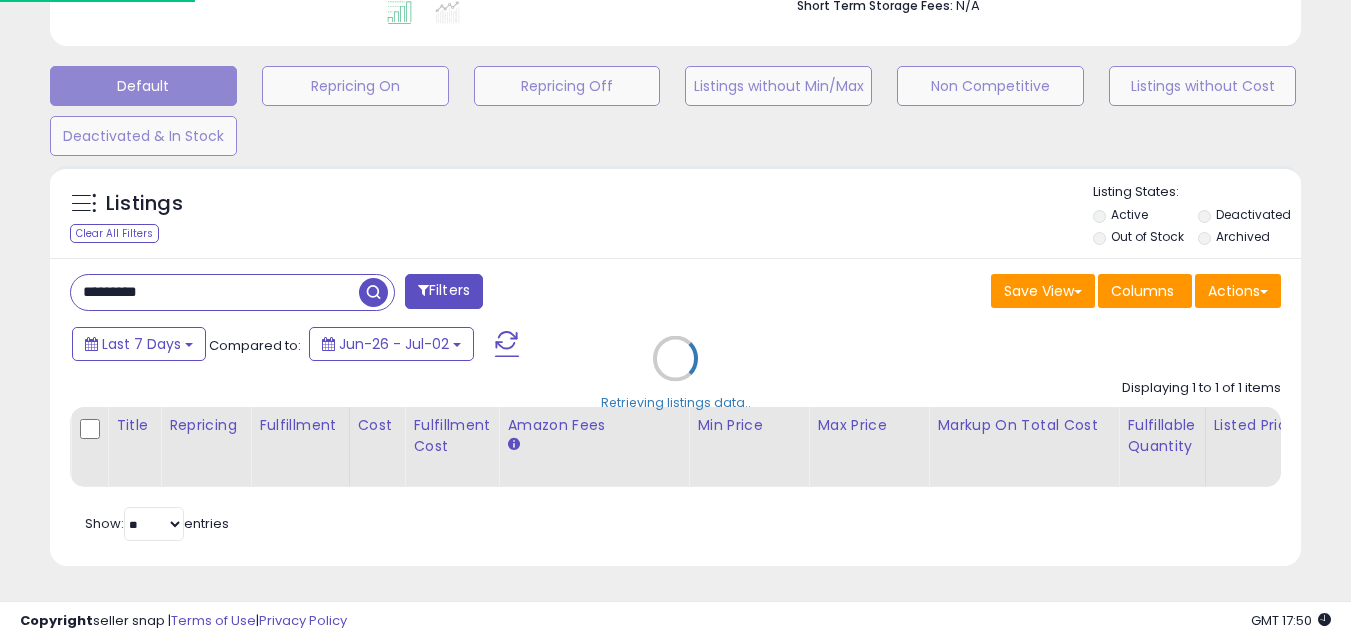 scroll, scrollTop: 999590, scrollLeft: 999267, axis: both 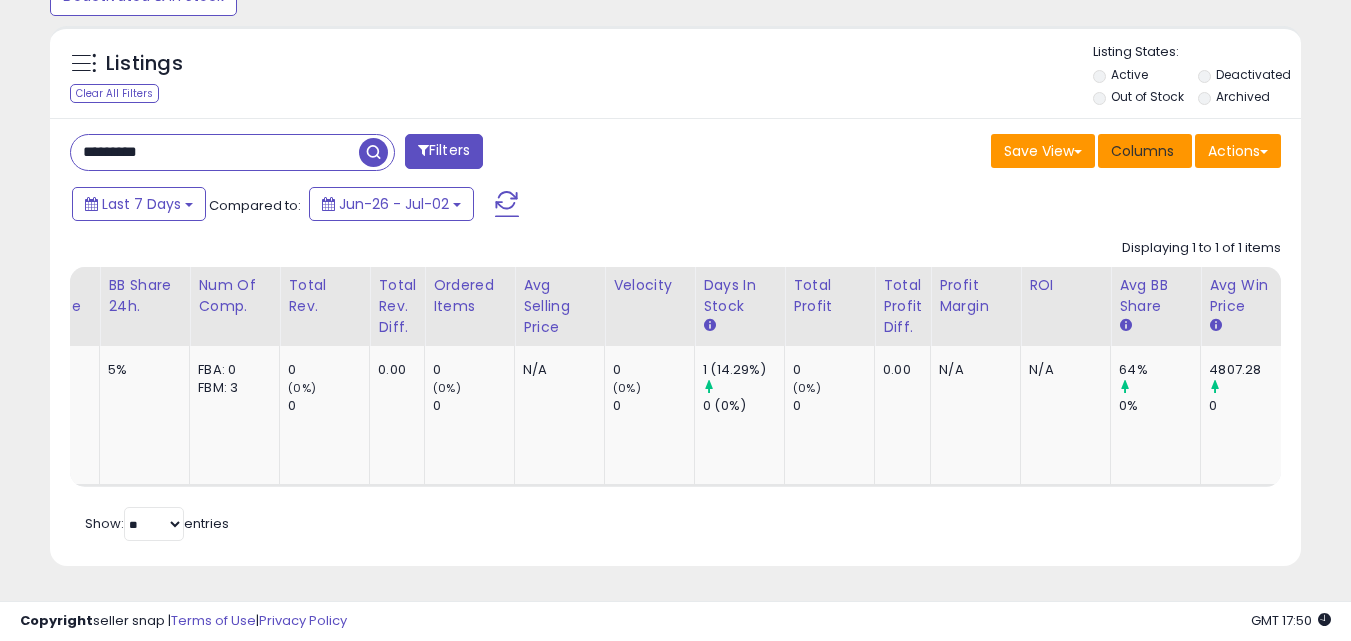 click on "Columns" at bounding box center [1142, 151] 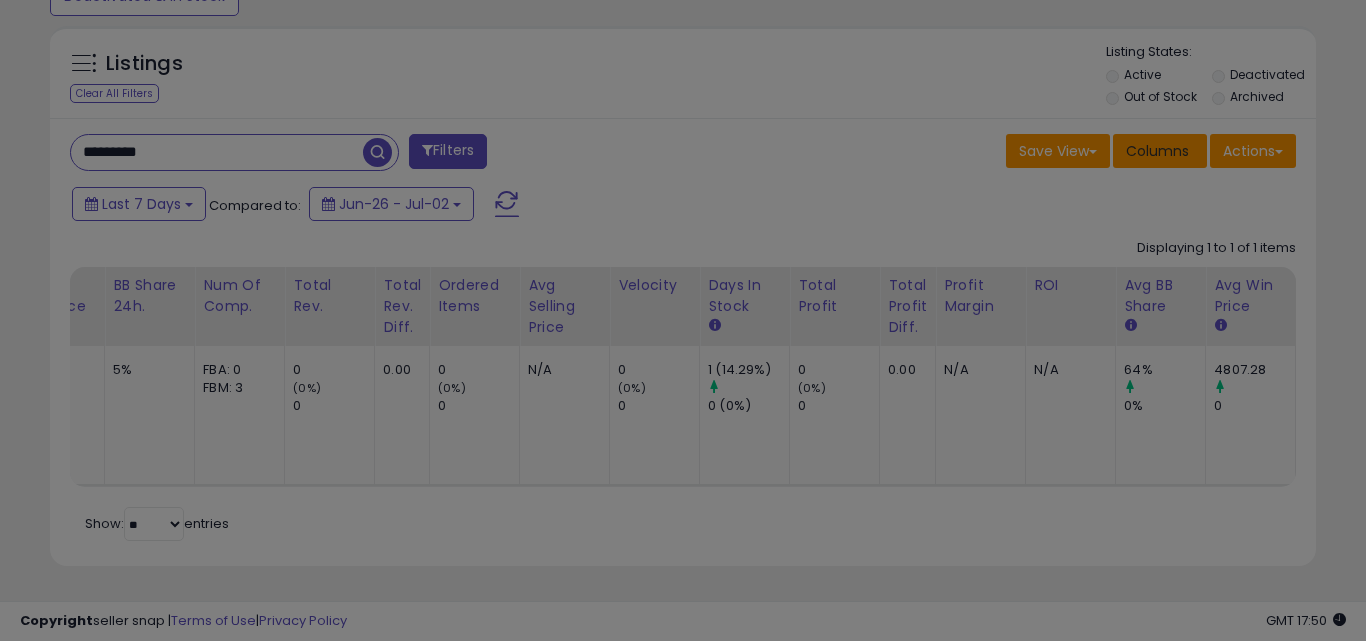 scroll, scrollTop: 999590, scrollLeft: 999267, axis: both 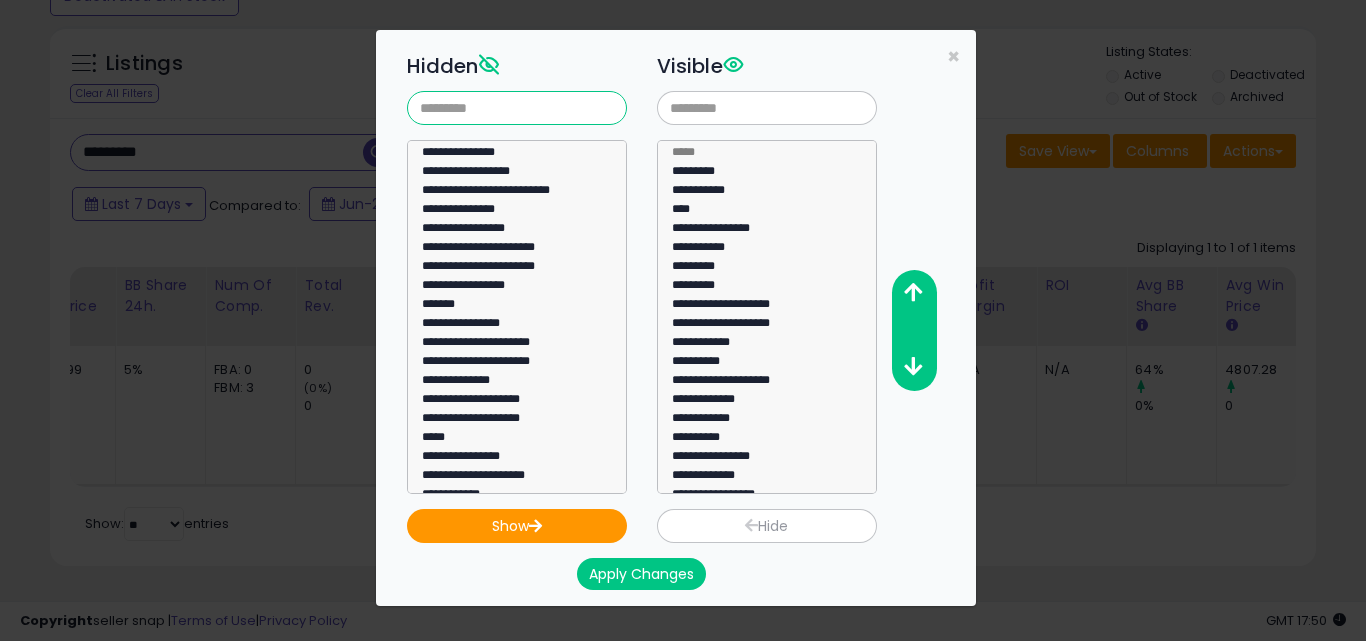 click at bounding box center [517, 108] 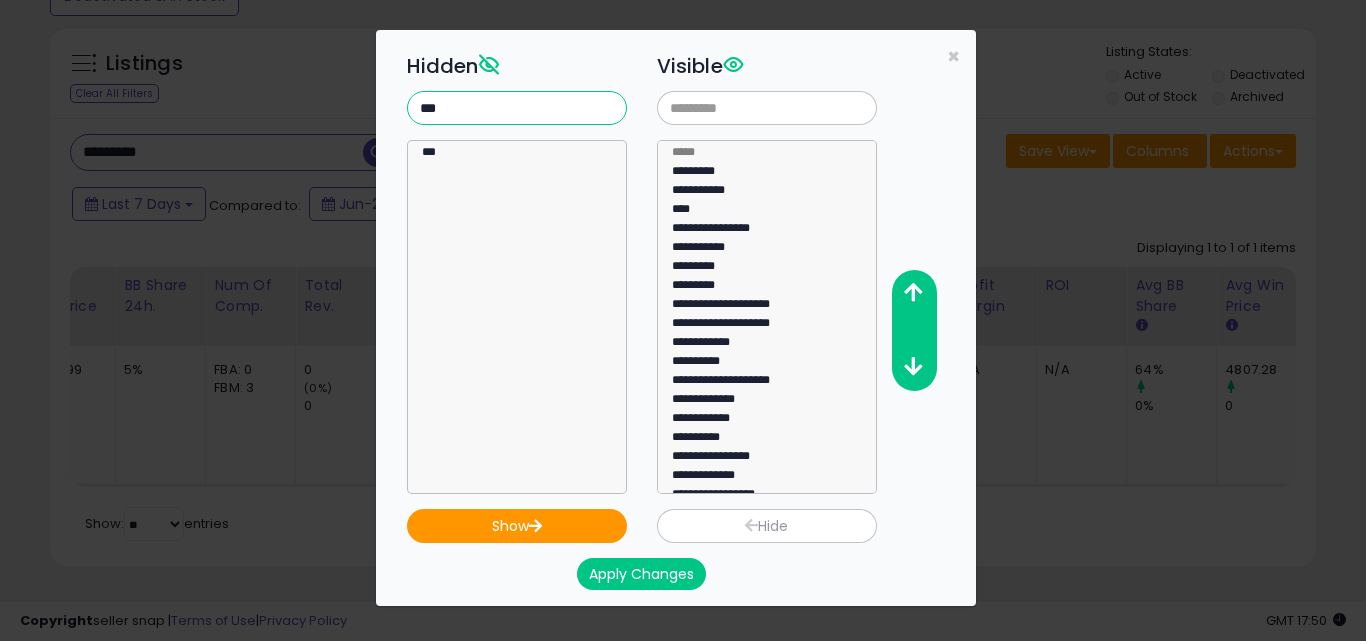 type on "***" 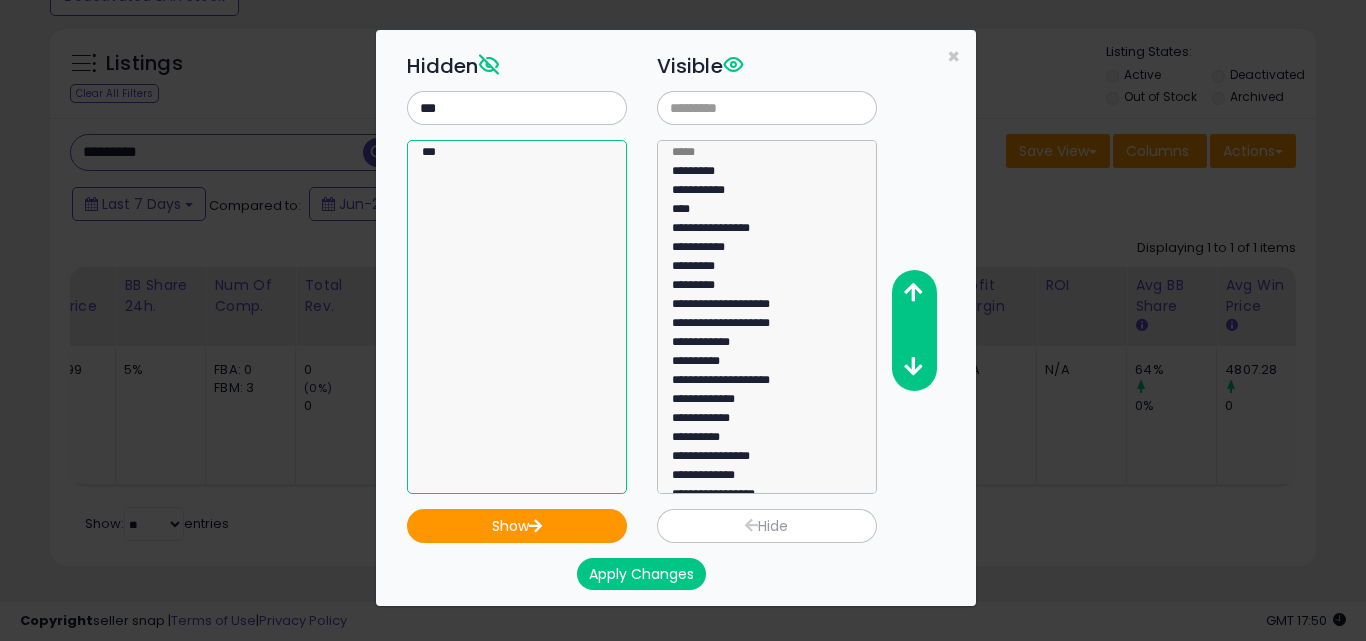 click on "**********" at bounding box center (517, 317) 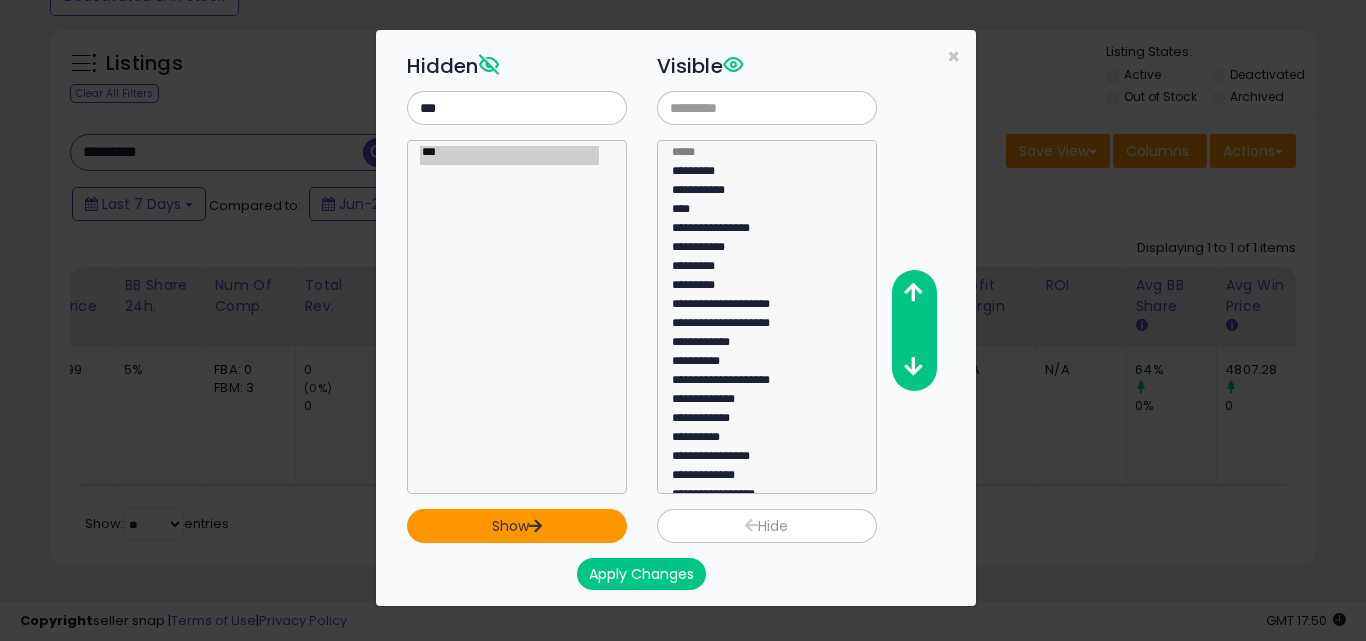 click on "Show" at bounding box center (517, 526) 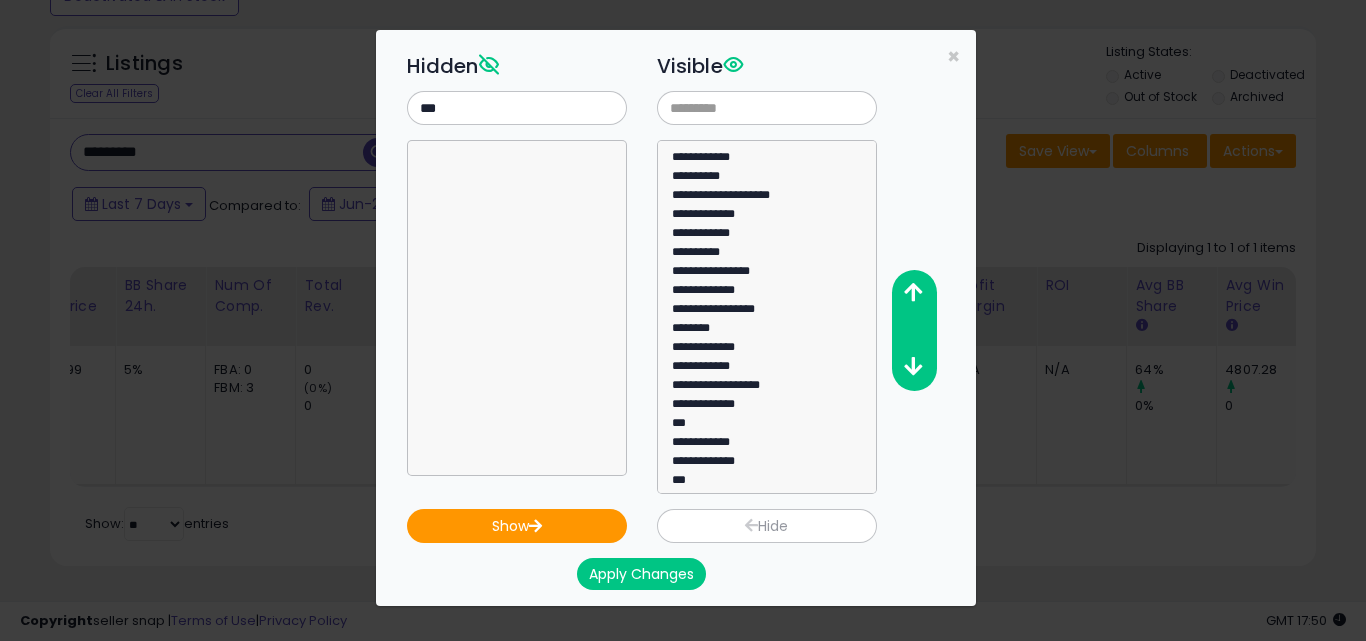 click on "Apply Changes" at bounding box center (641, 574) 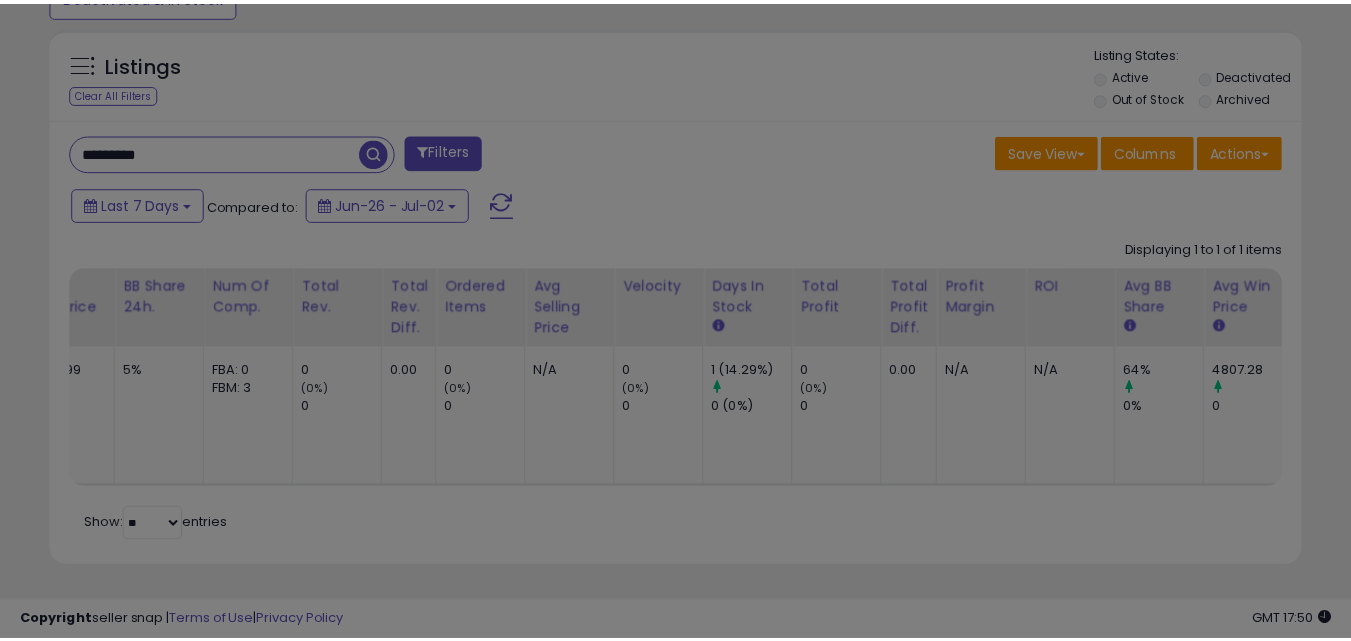 scroll, scrollTop: 0, scrollLeft: 0, axis: both 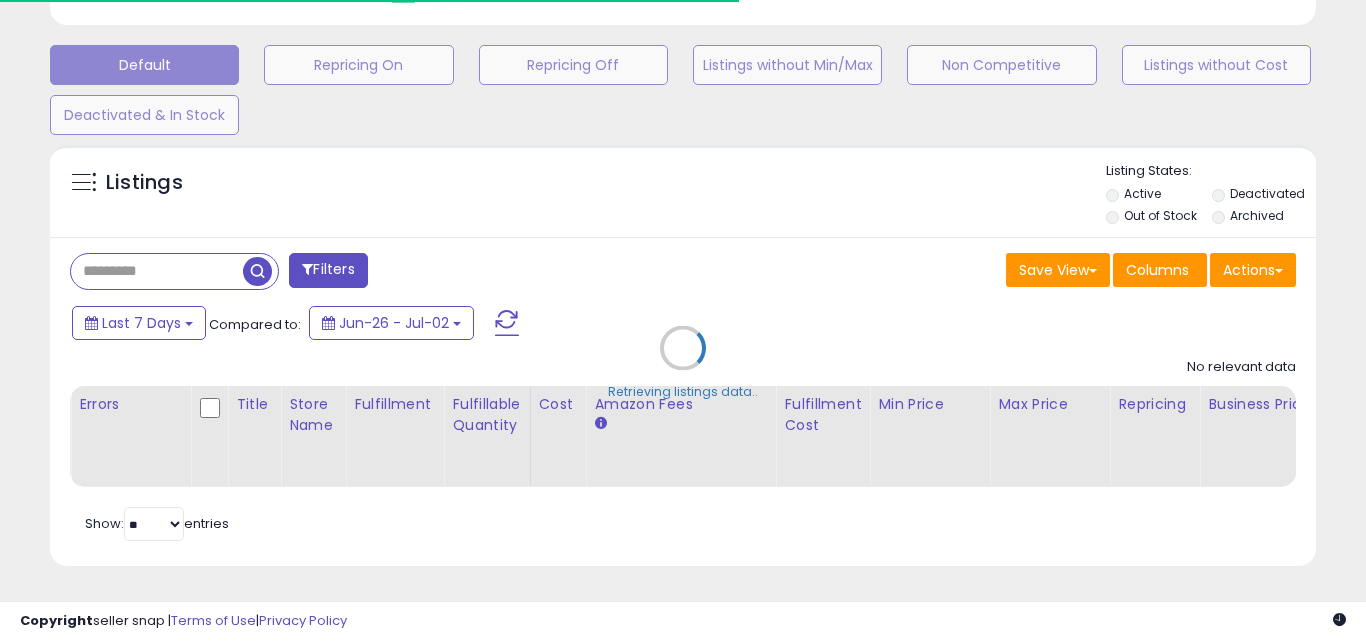 type on "*********" 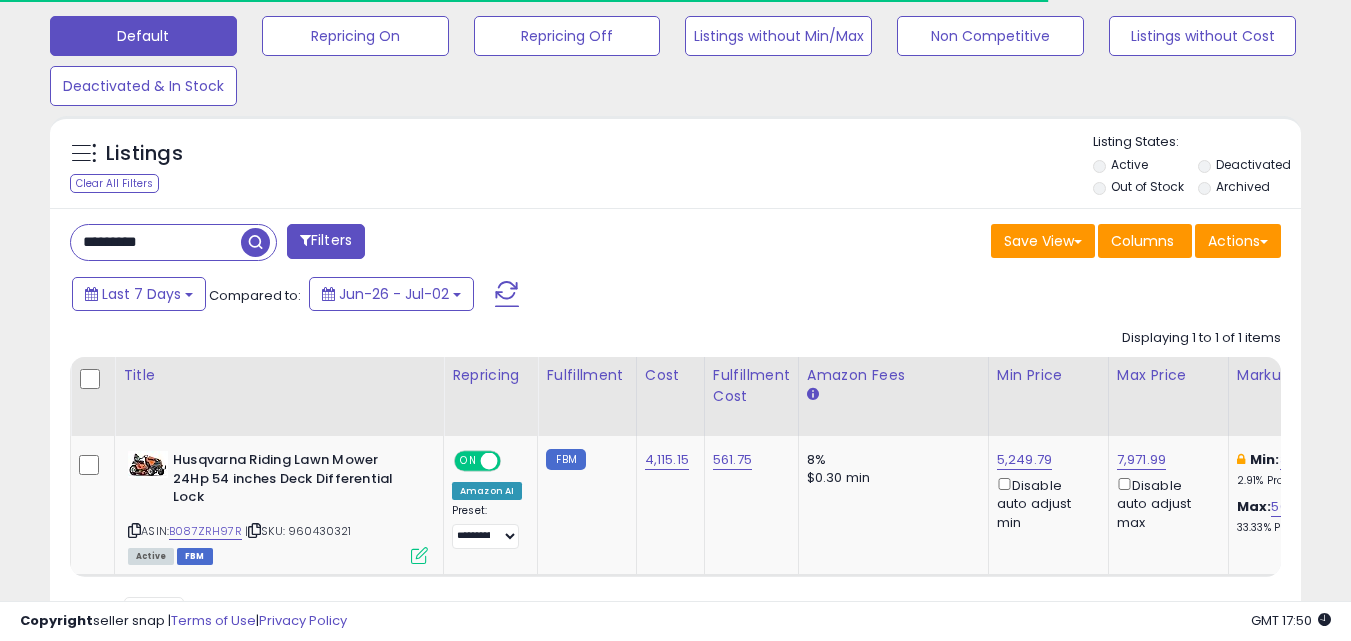 scroll, scrollTop: 700, scrollLeft: 0, axis: vertical 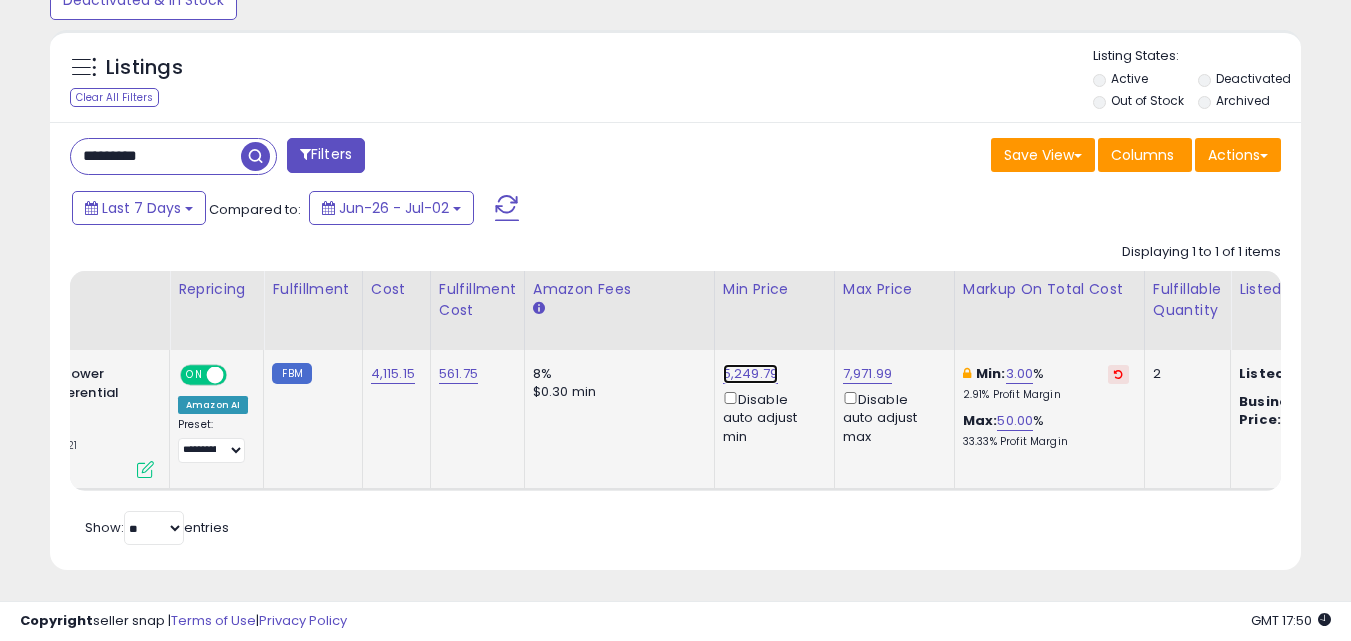 click on "5,249.79" at bounding box center [750, 374] 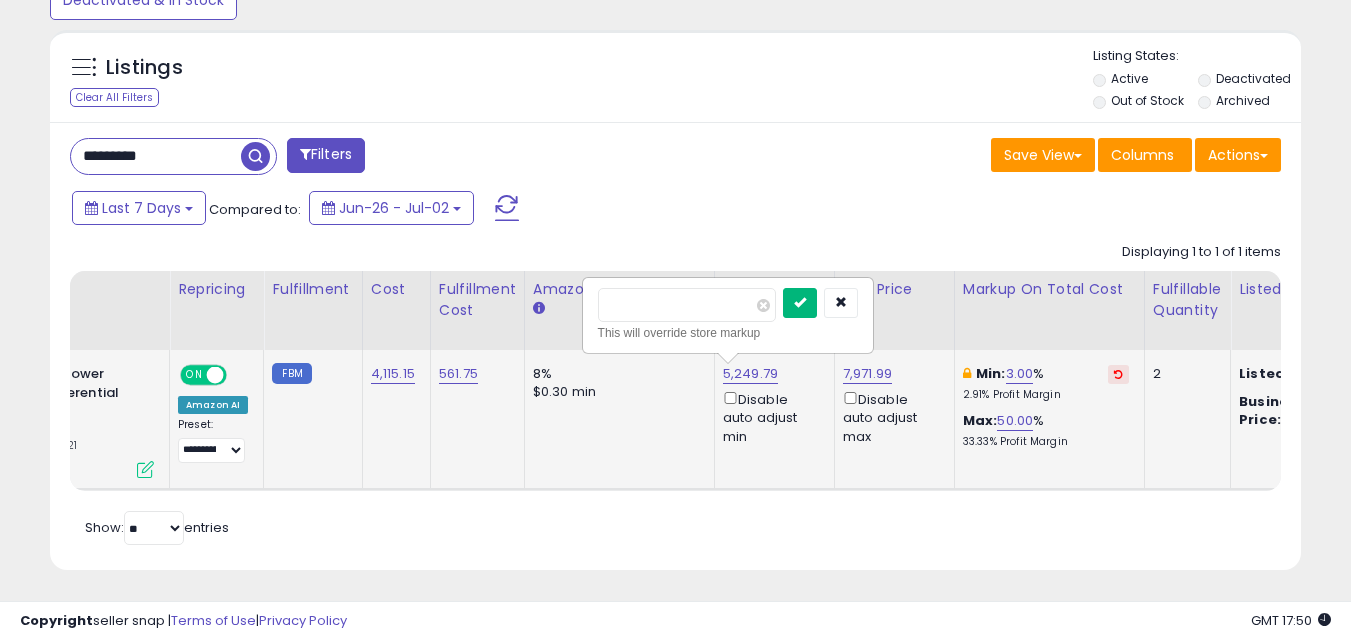 type on "****" 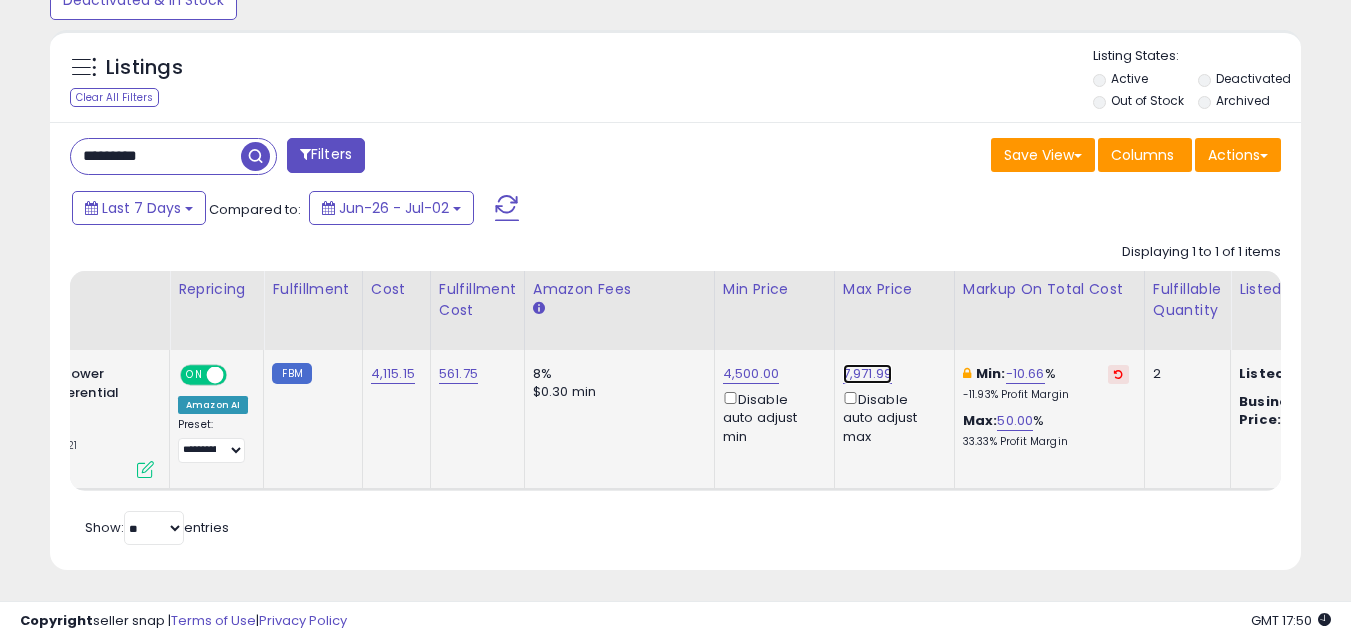 click on "7,971.99" at bounding box center (867, 374) 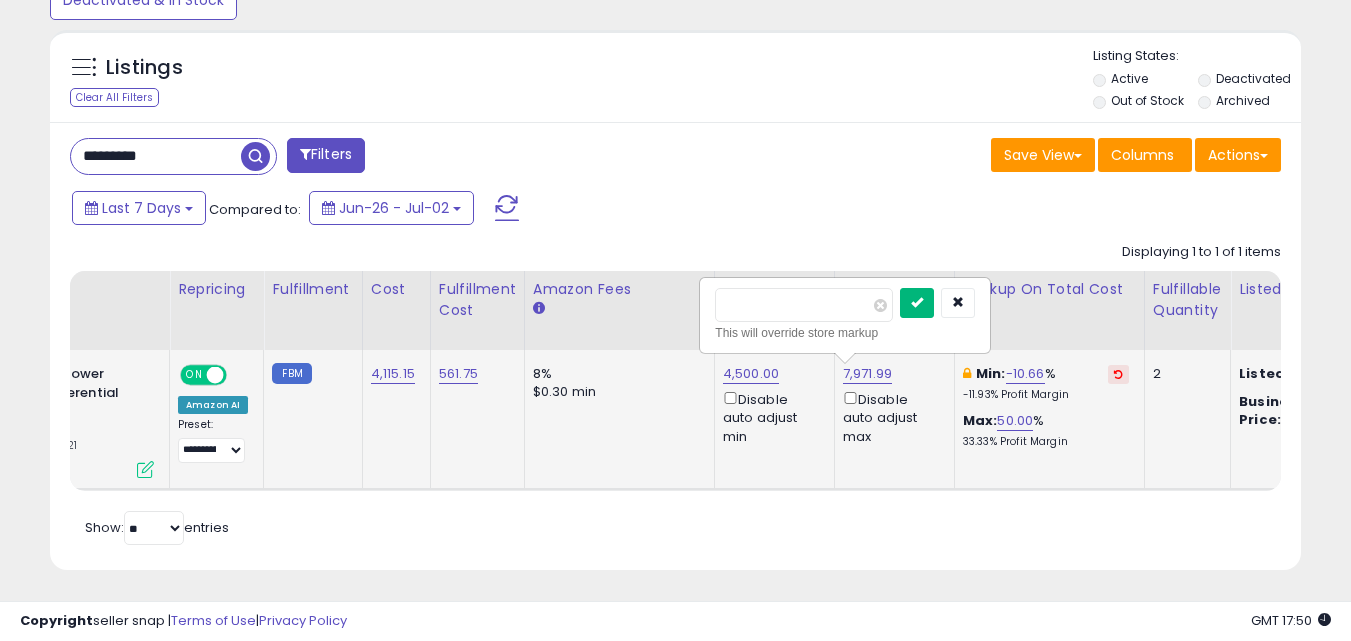 type on "****" 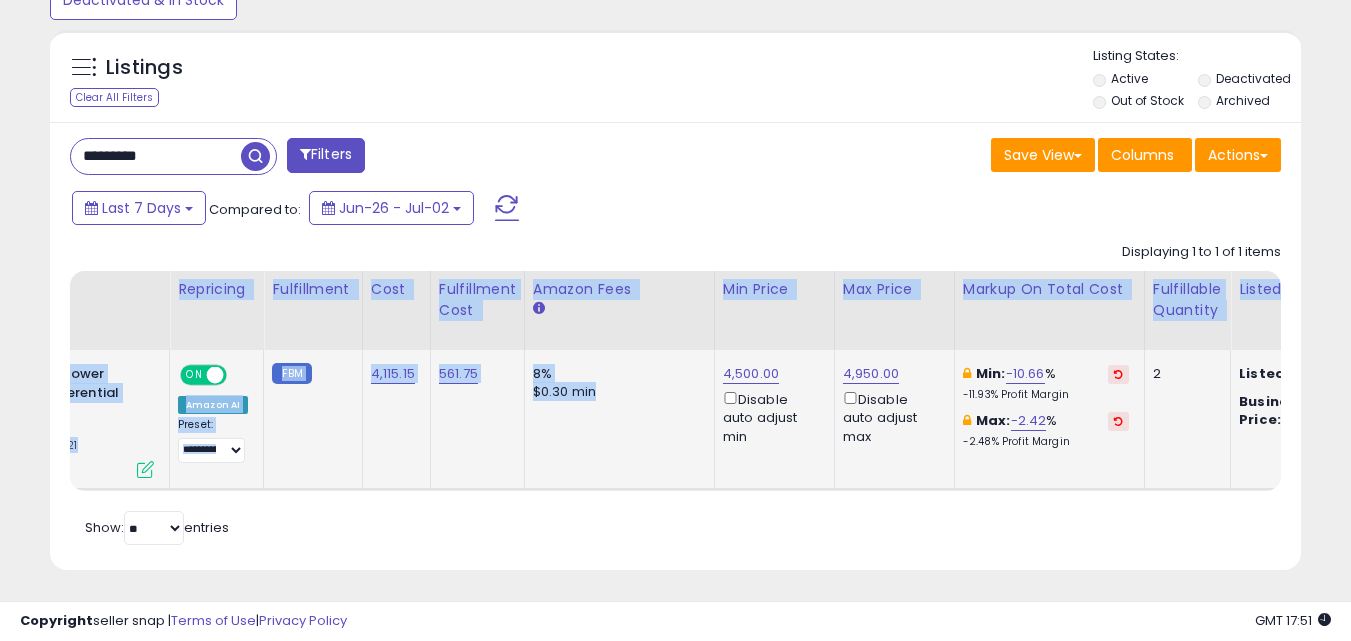 drag, startPoint x: 585, startPoint y: 501, endPoint x: 271, endPoint y: 501, distance: 314 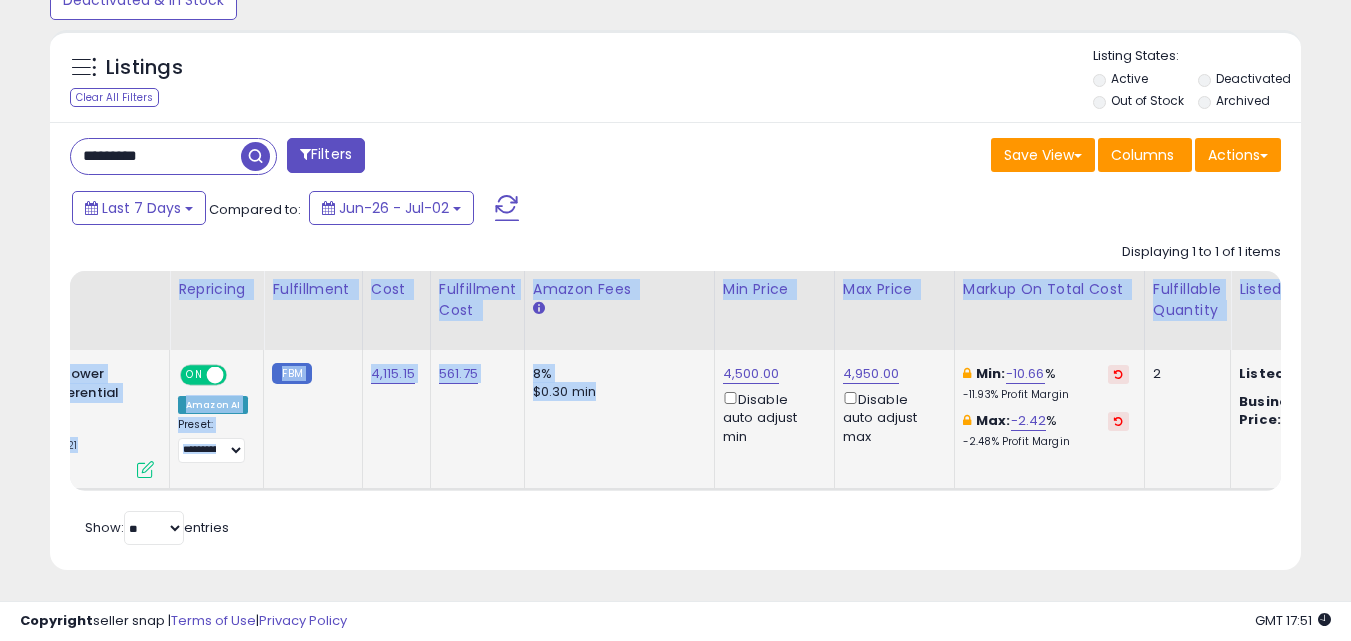 click on "Retrieving listings data..
Displaying 1 to 1 of 1 items
Title
Repricing" at bounding box center (675, 392) 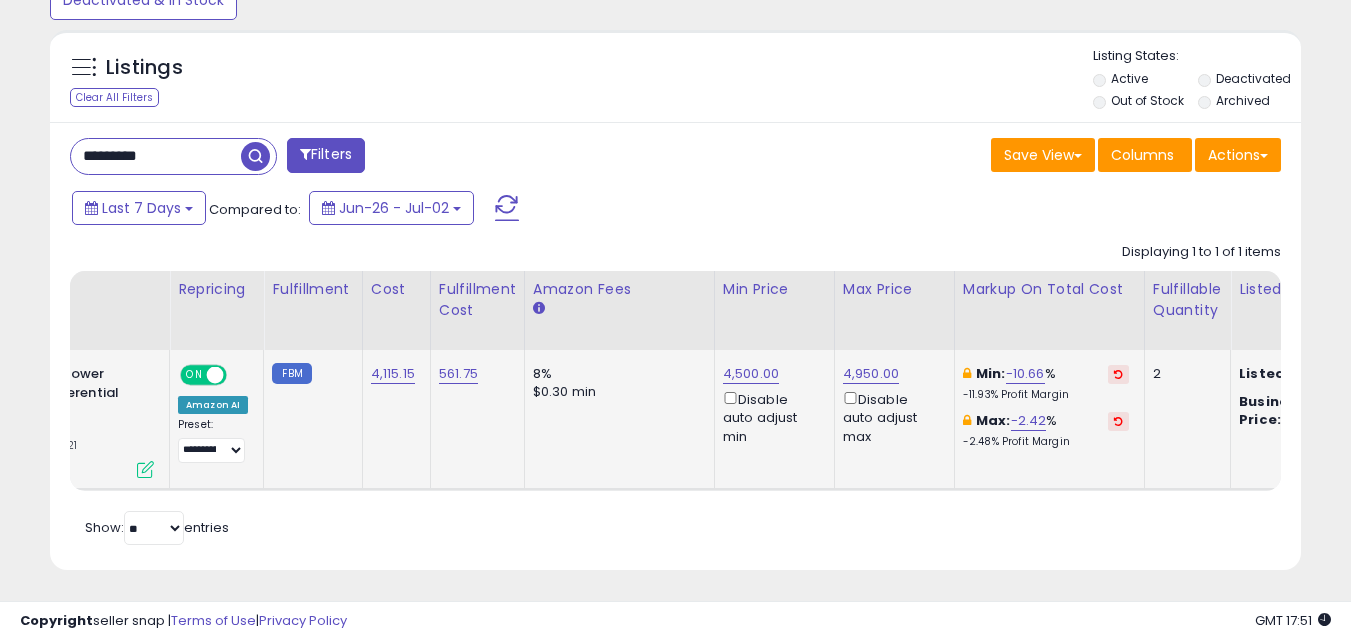 scroll, scrollTop: 0, scrollLeft: 93, axis: horizontal 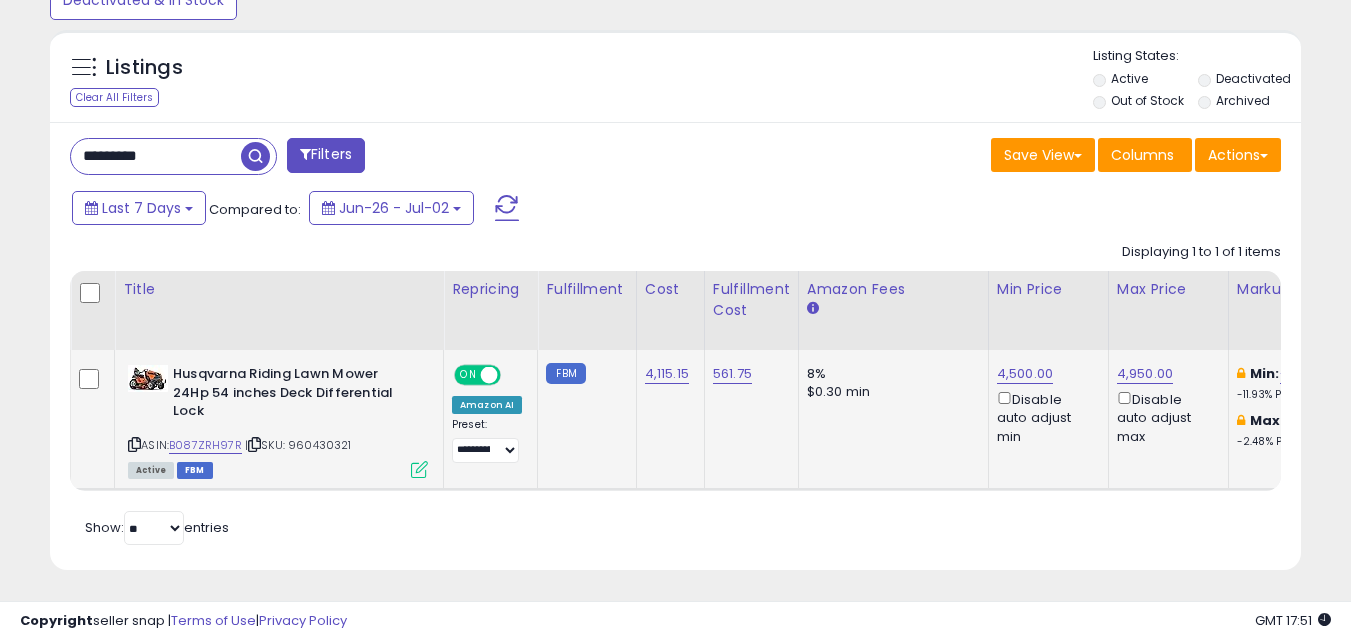 click at bounding box center (254, 444) 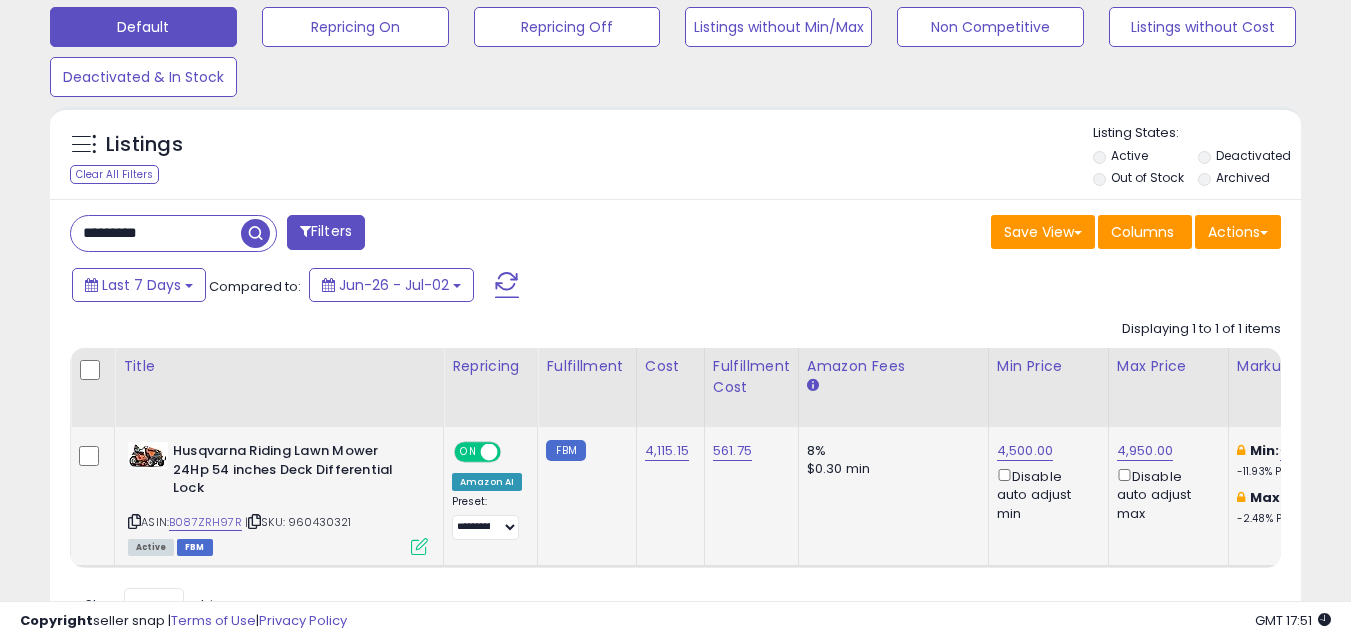 scroll, scrollTop: 700, scrollLeft: 0, axis: vertical 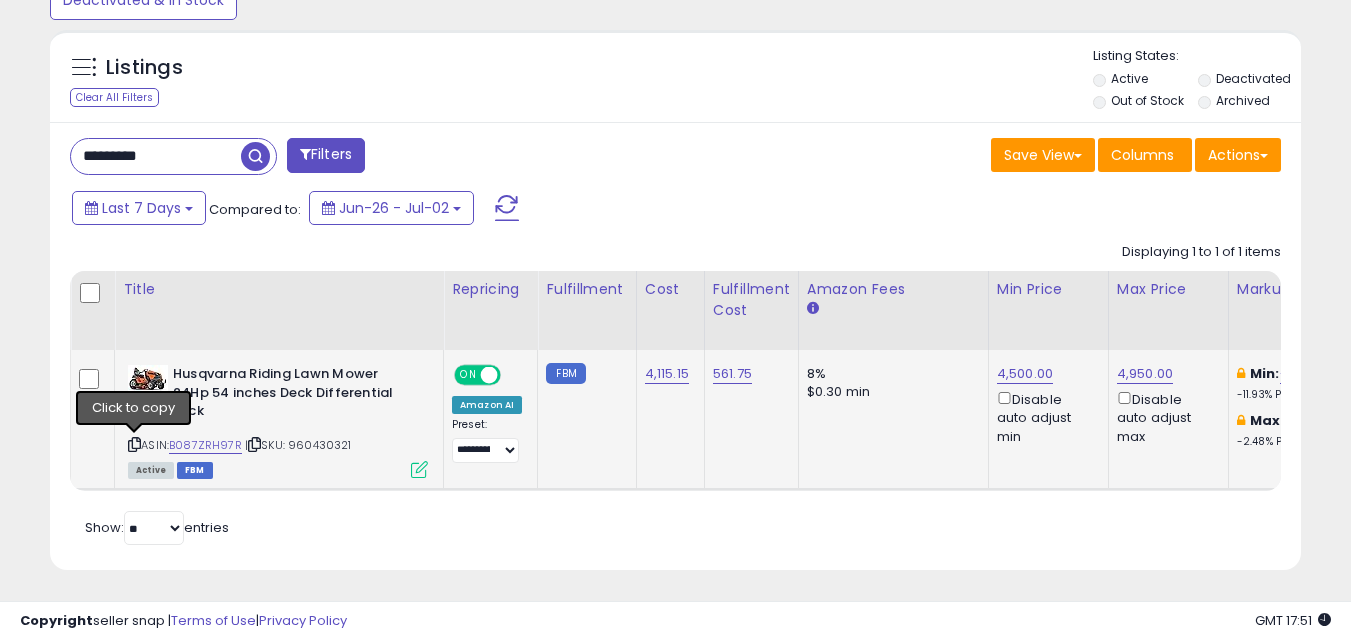 click at bounding box center [134, 444] 